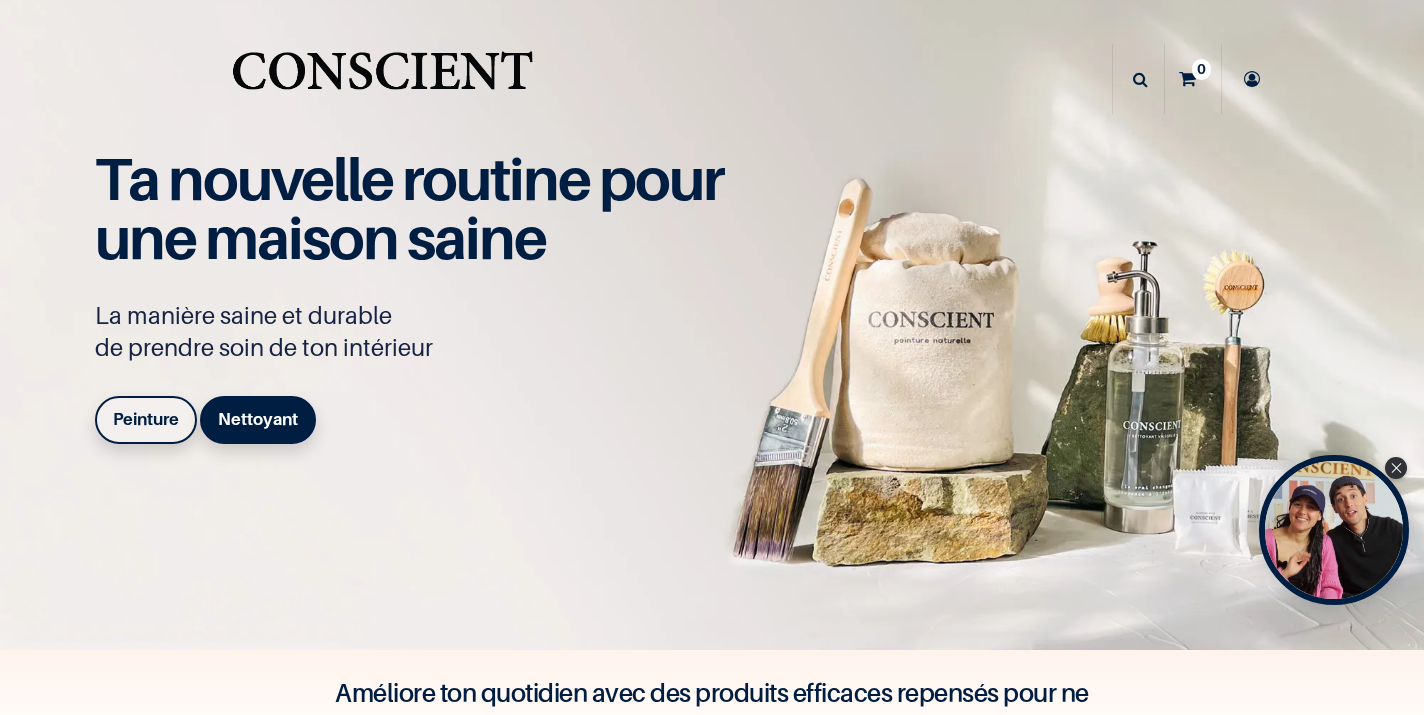 scroll, scrollTop: 0, scrollLeft: 0, axis: both 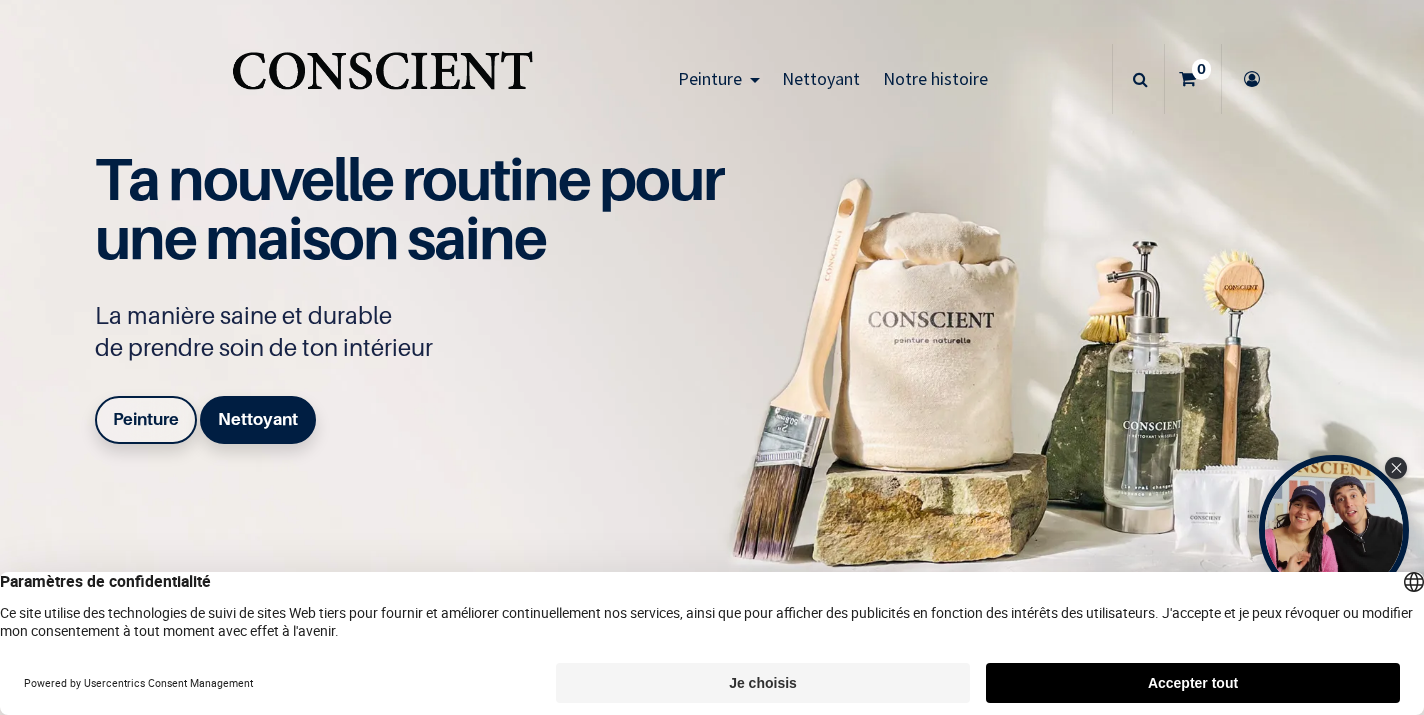 click on "Accepter tout" at bounding box center [1193, 683] 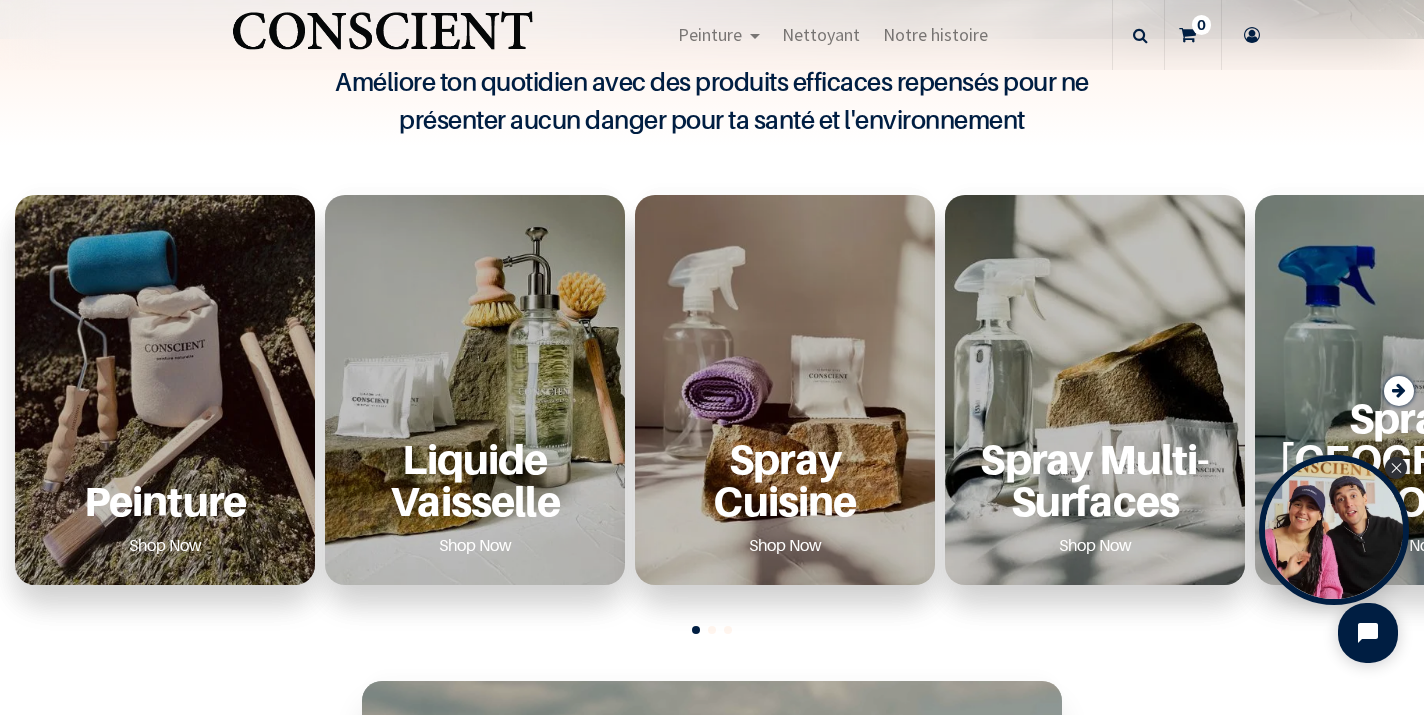 scroll, scrollTop: 613, scrollLeft: 0, axis: vertical 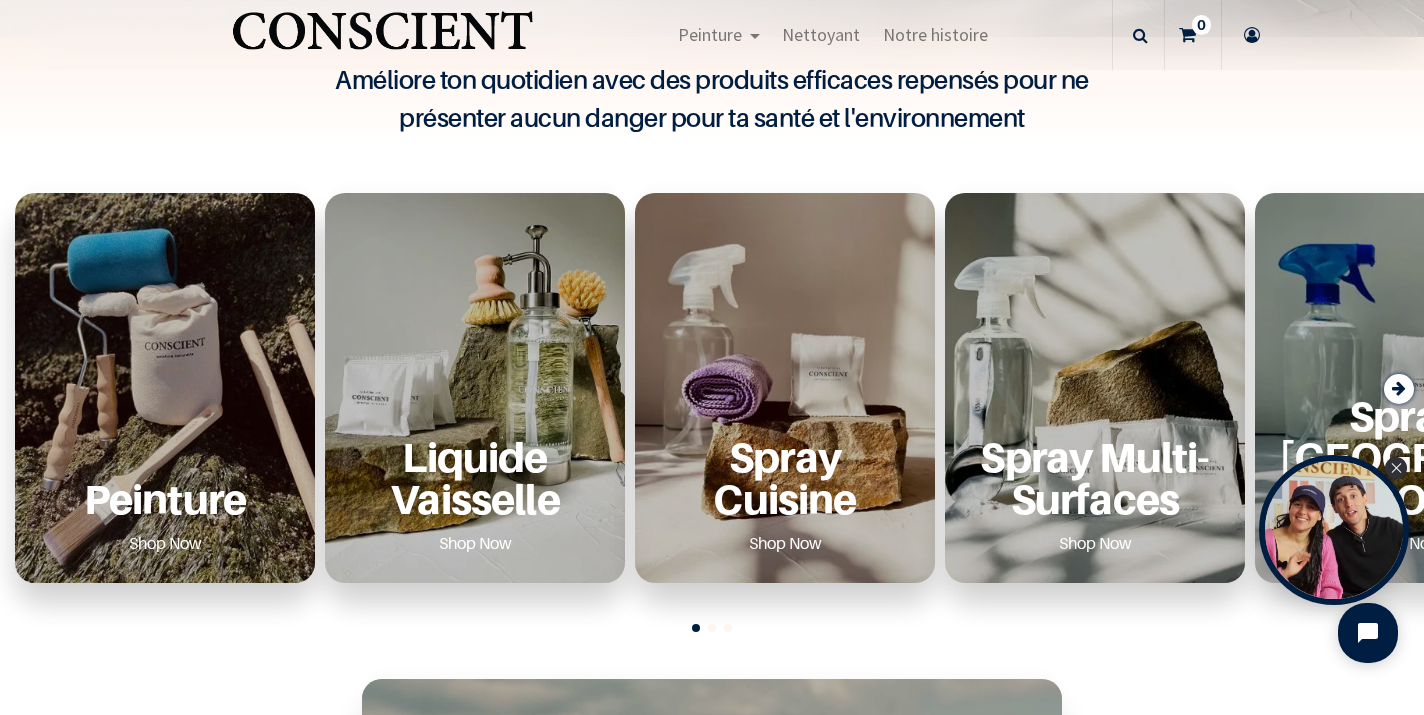 click on "Peinture
Shop Now" at bounding box center [165, 388] 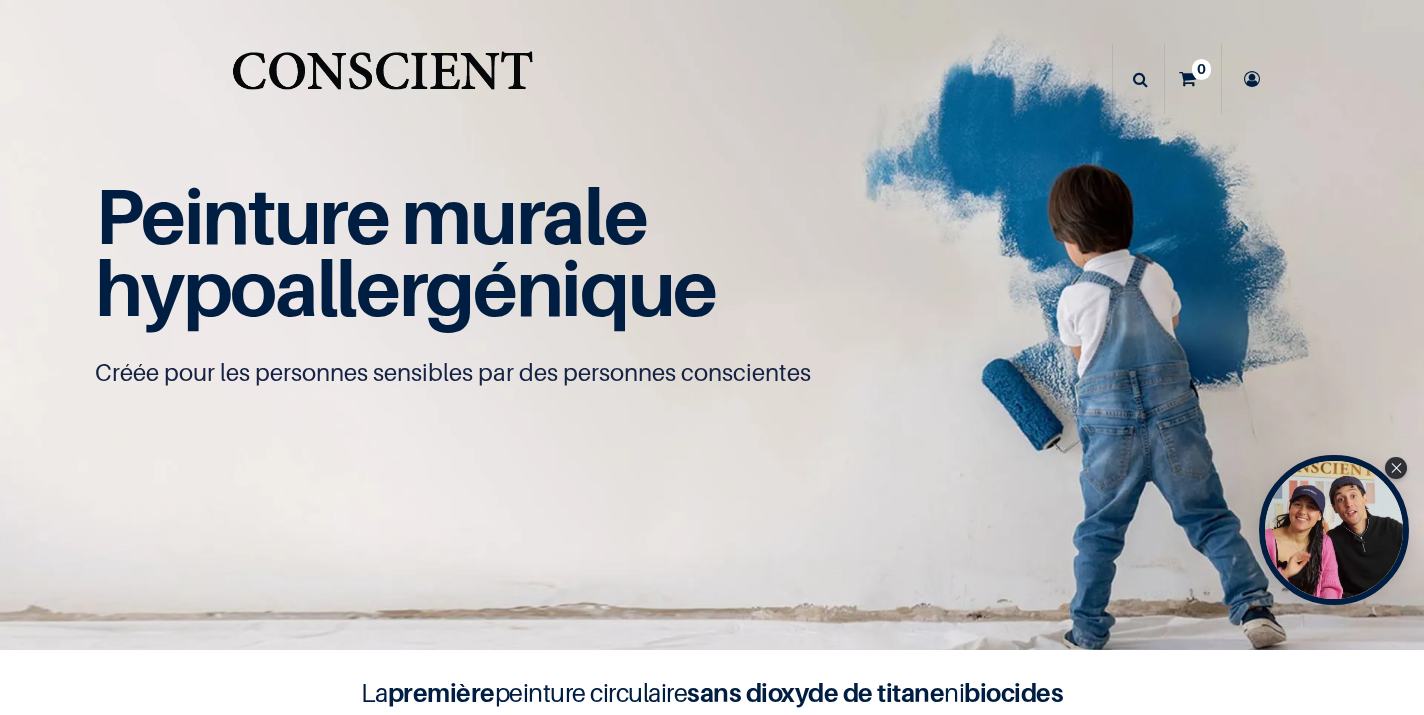 scroll, scrollTop: 0, scrollLeft: 0, axis: both 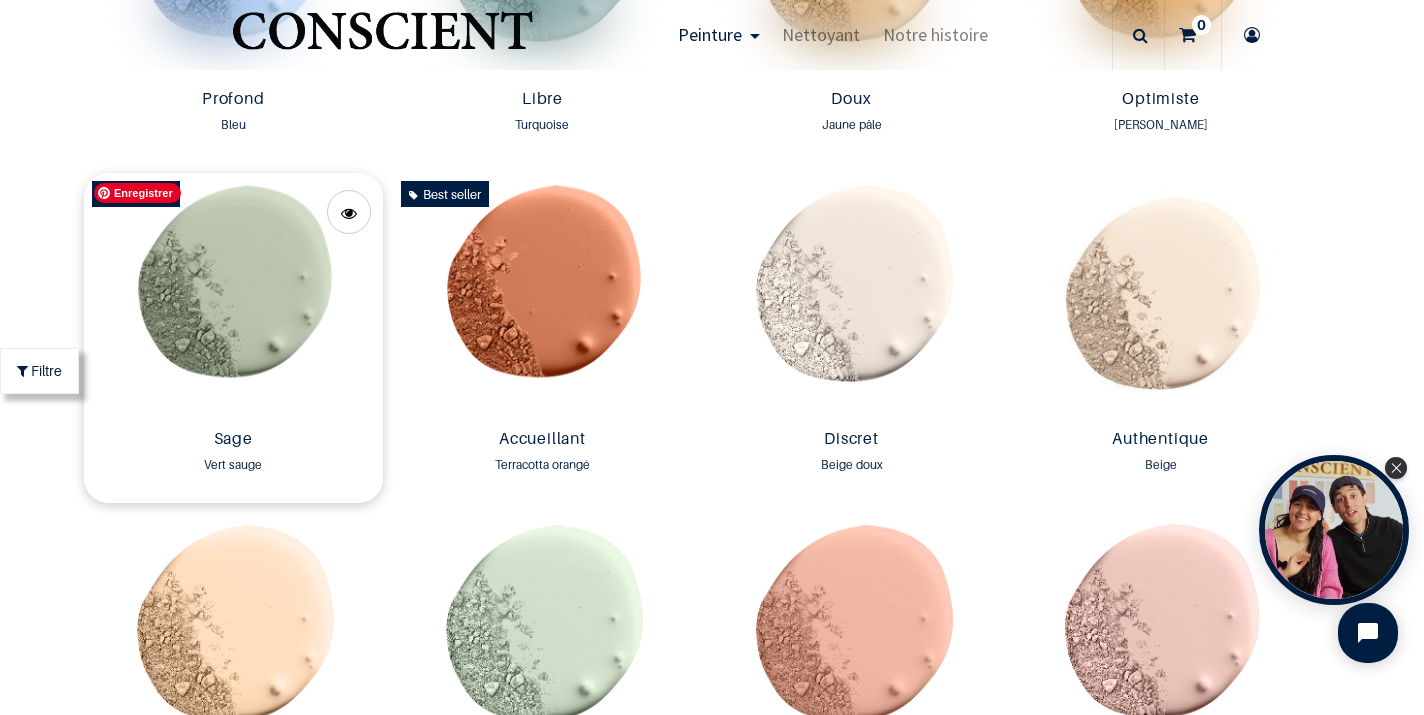 click at bounding box center (233, 297) 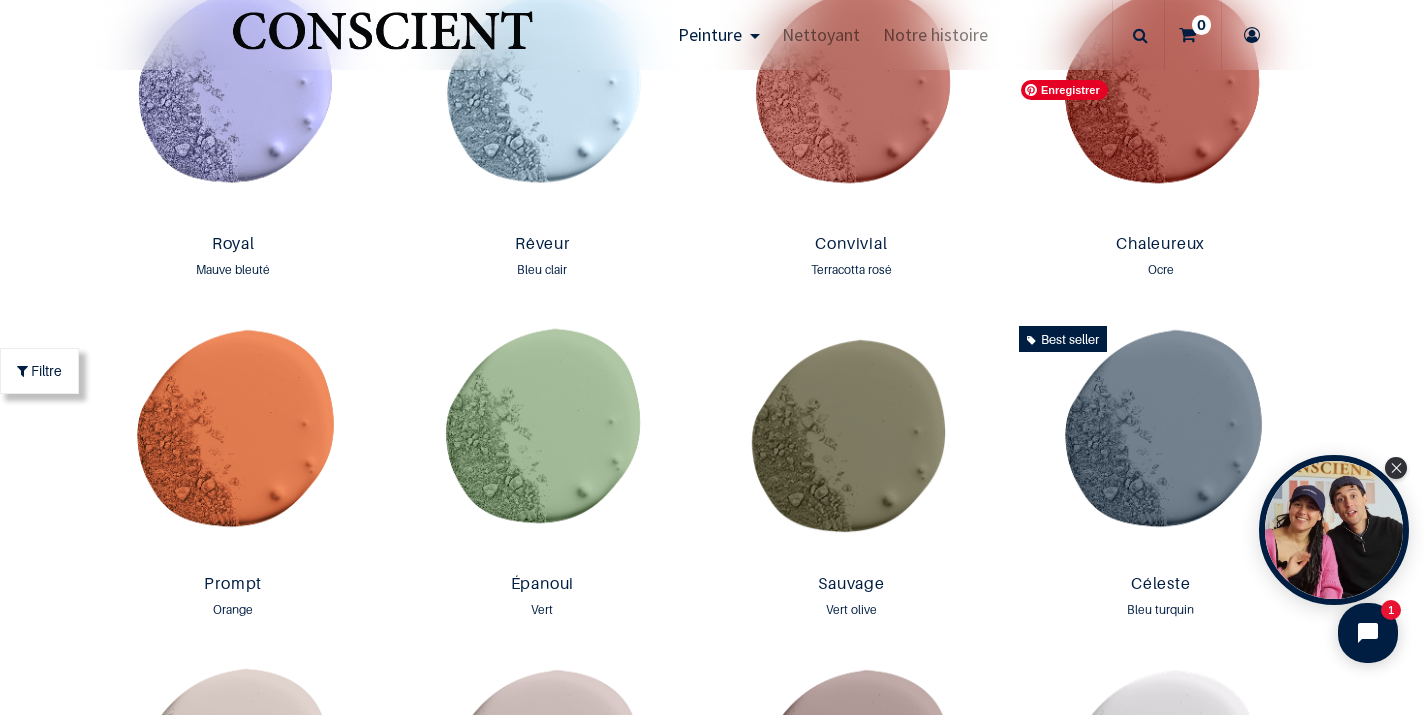scroll, scrollTop: 2522, scrollLeft: 0, axis: vertical 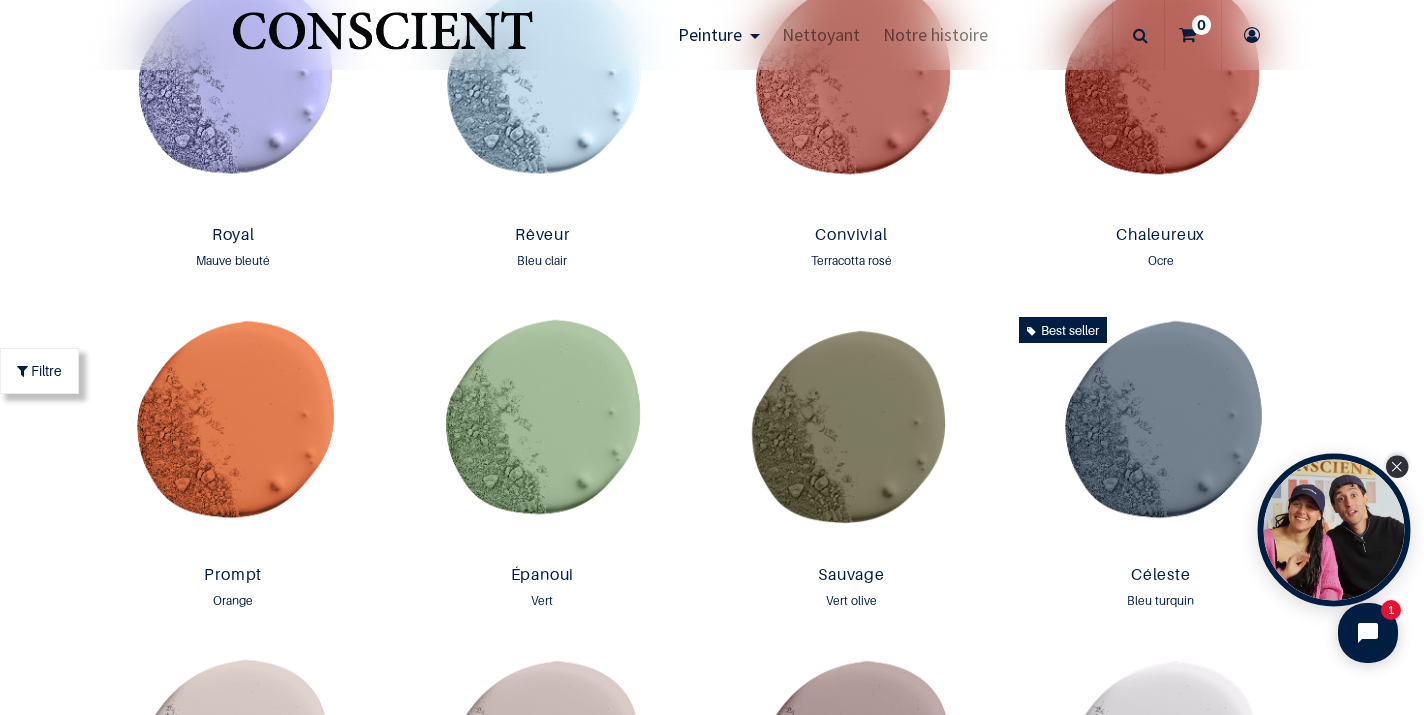click 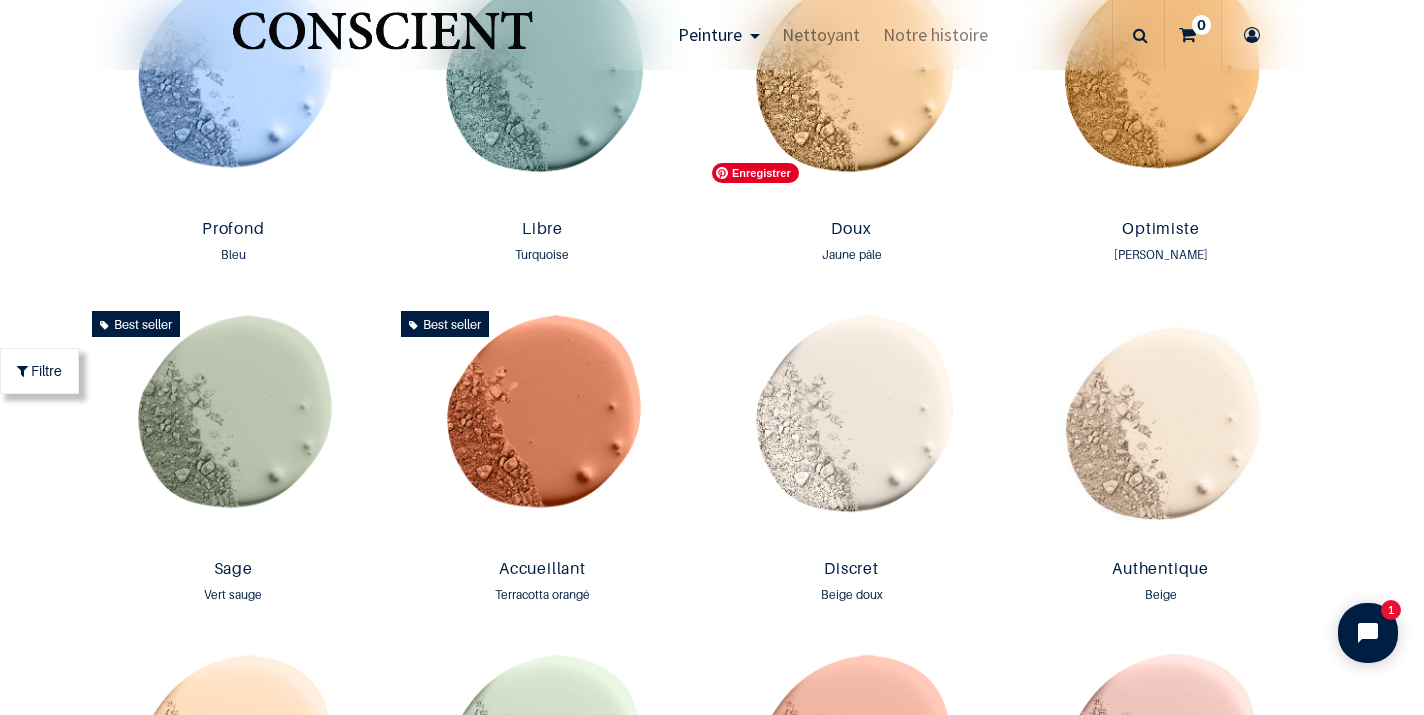 scroll, scrollTop: 1509, scrollLeft: 0, axis: vertical 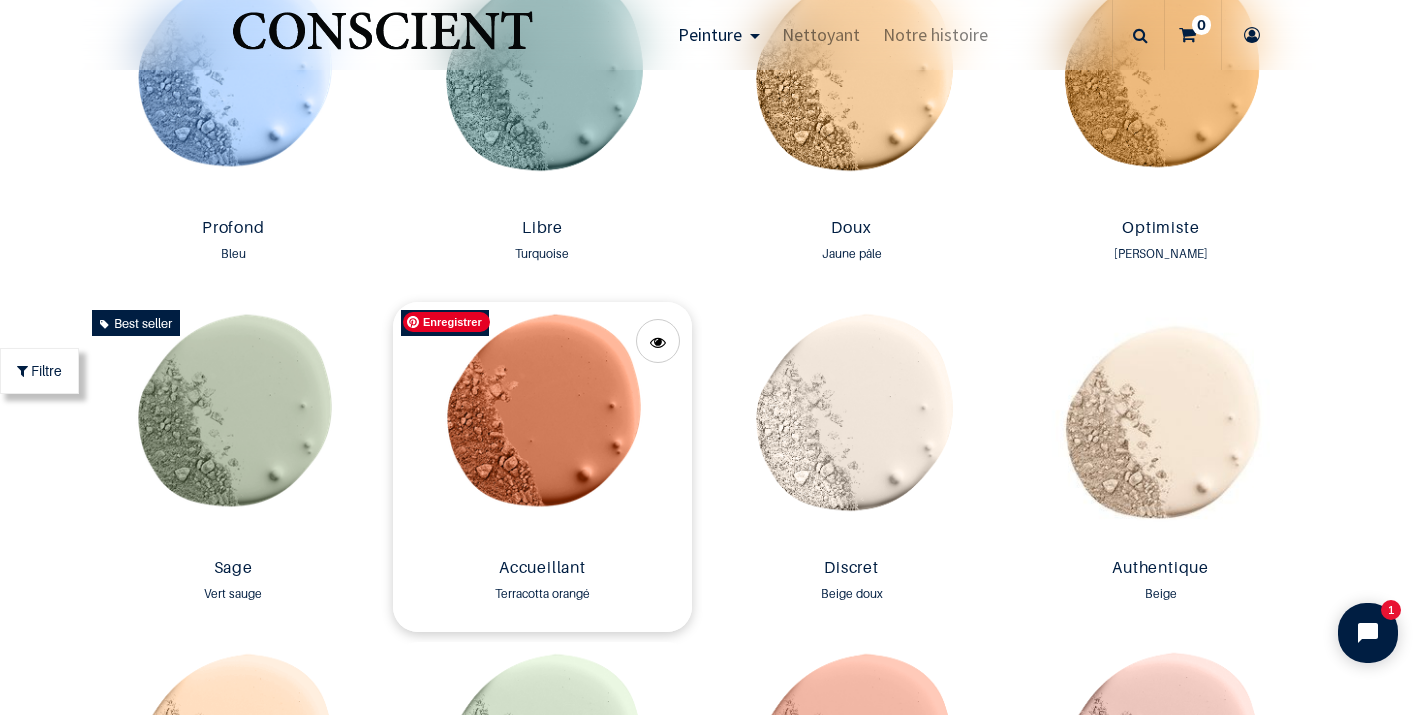 click at bounding box center [542, 426] 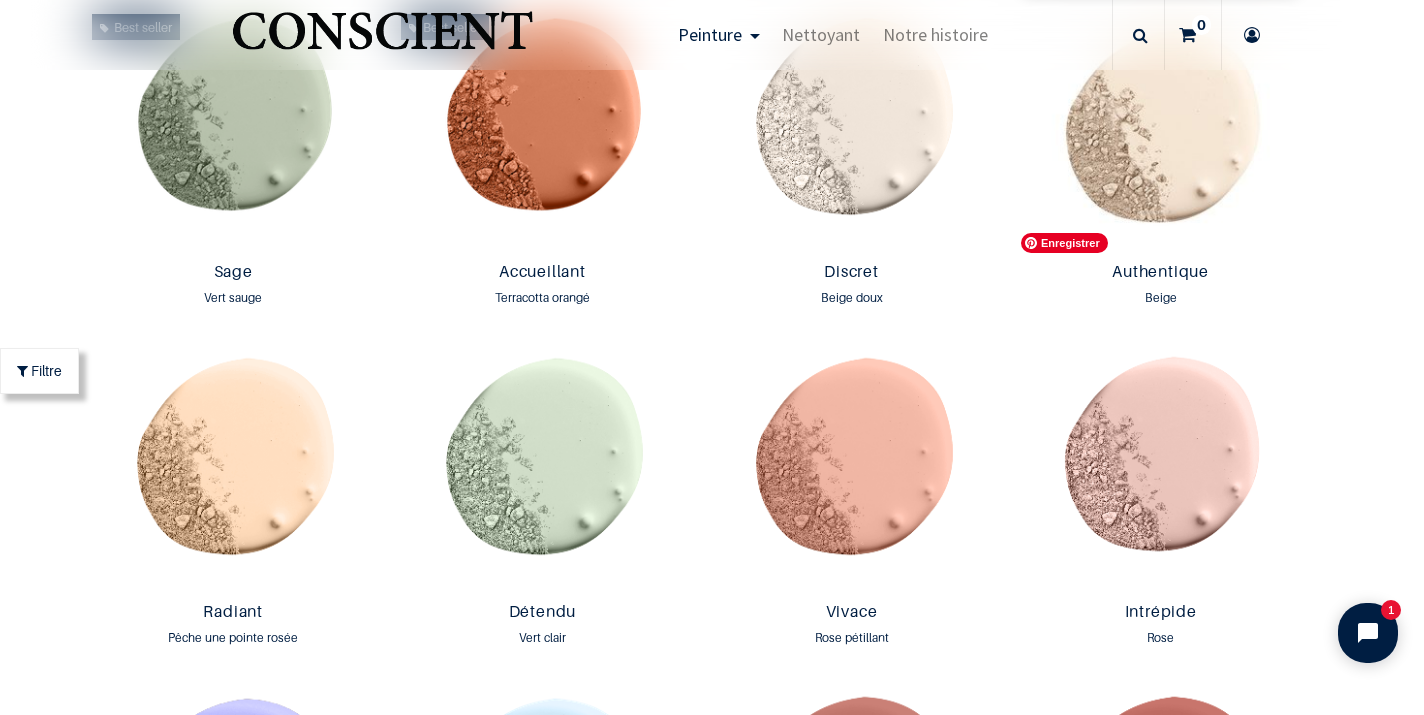 scroll, scrollTop: 1808, scrollLeft: 0, axis: vertical 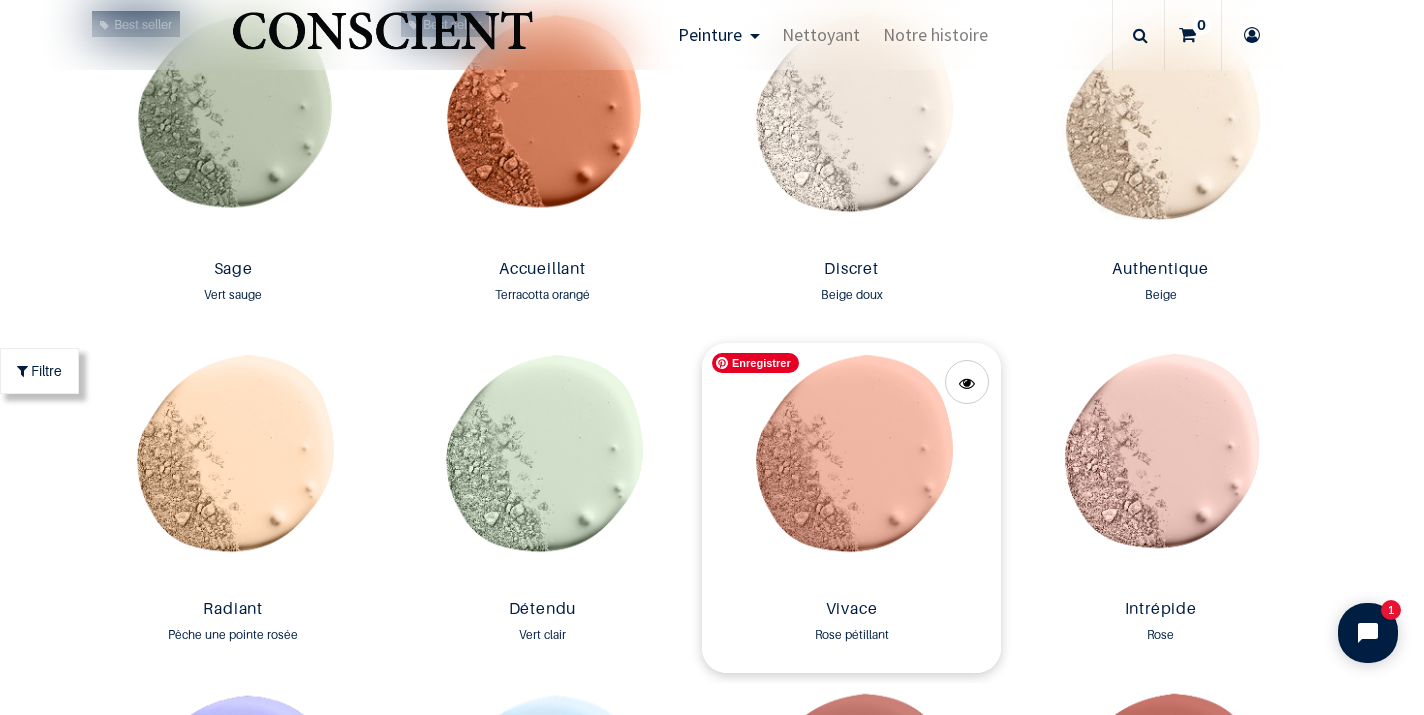click at bounding box center (851, 467) 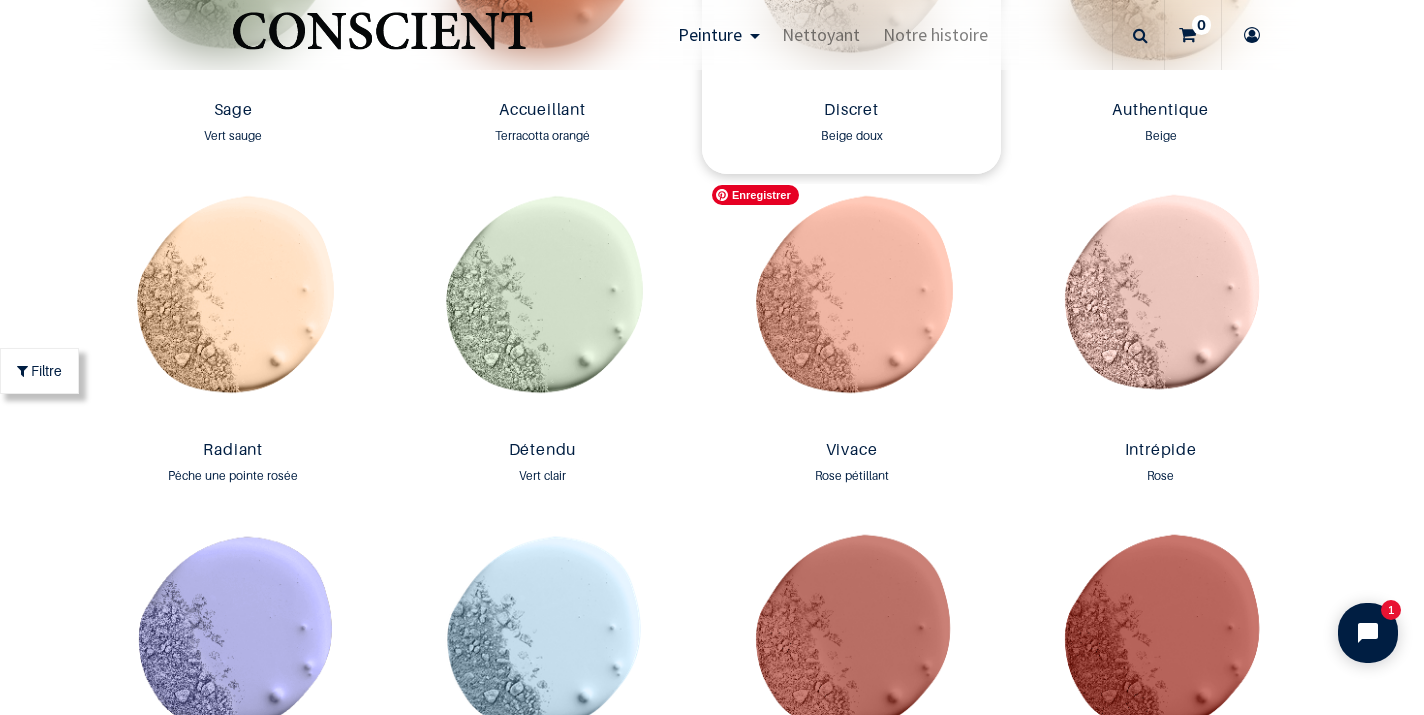 scroll, scrollTop: 1980, scrollLeft: 0, axis: vertical 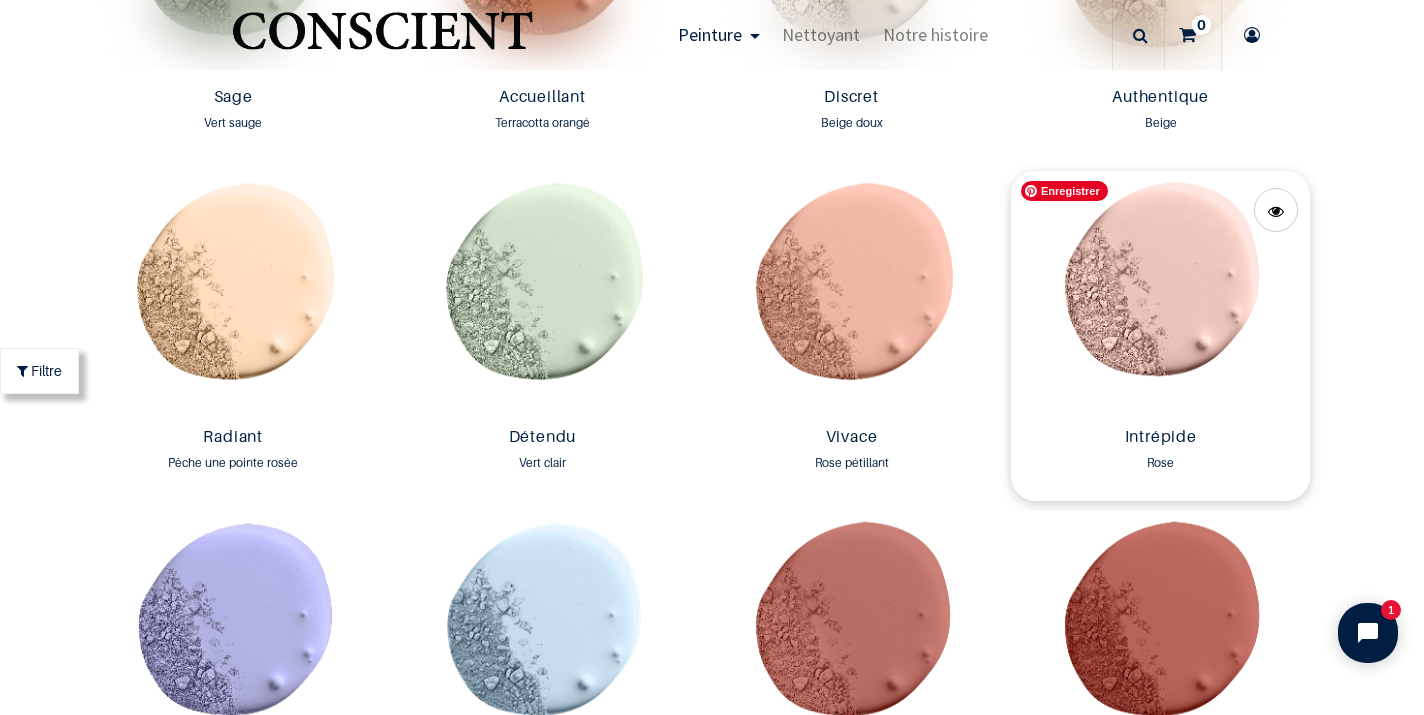click at bounding box center [1160, 295] 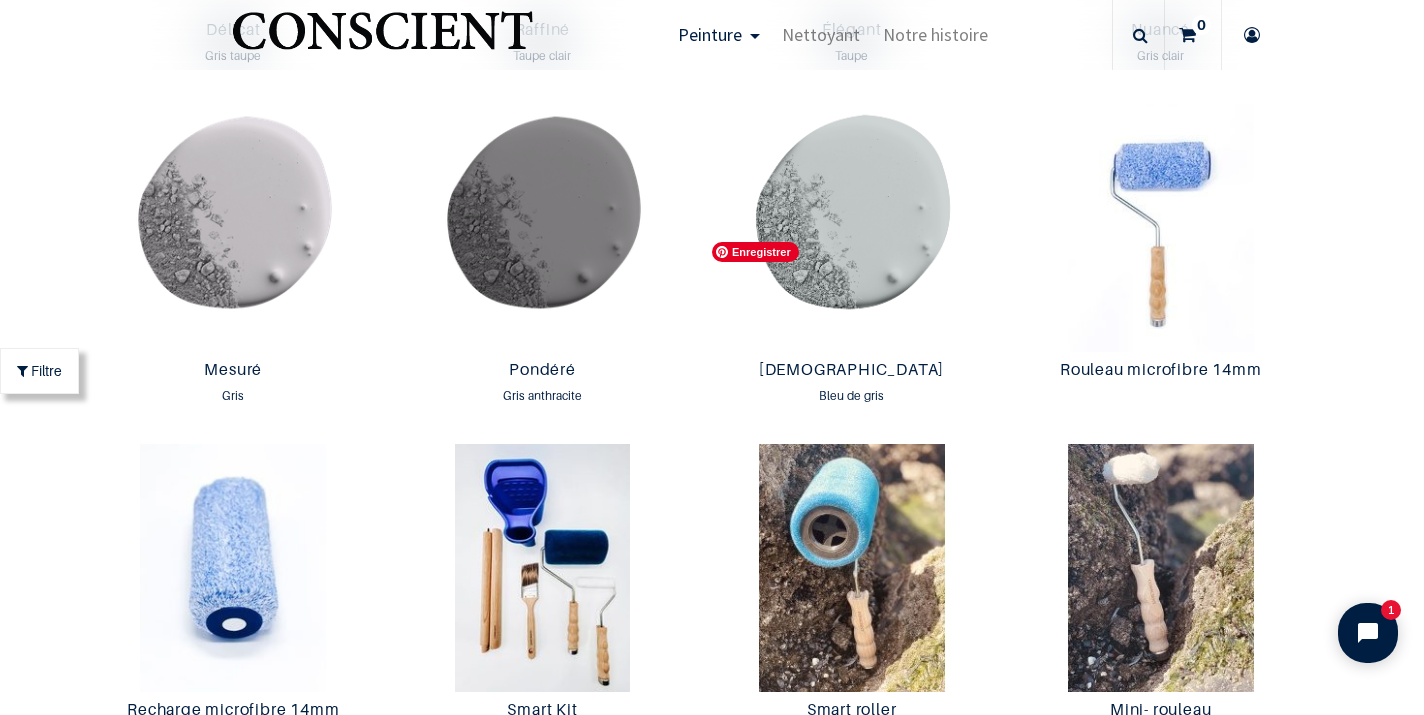 scroll, scrollTop: 3445, scrollLeft: 0, axis: vertical 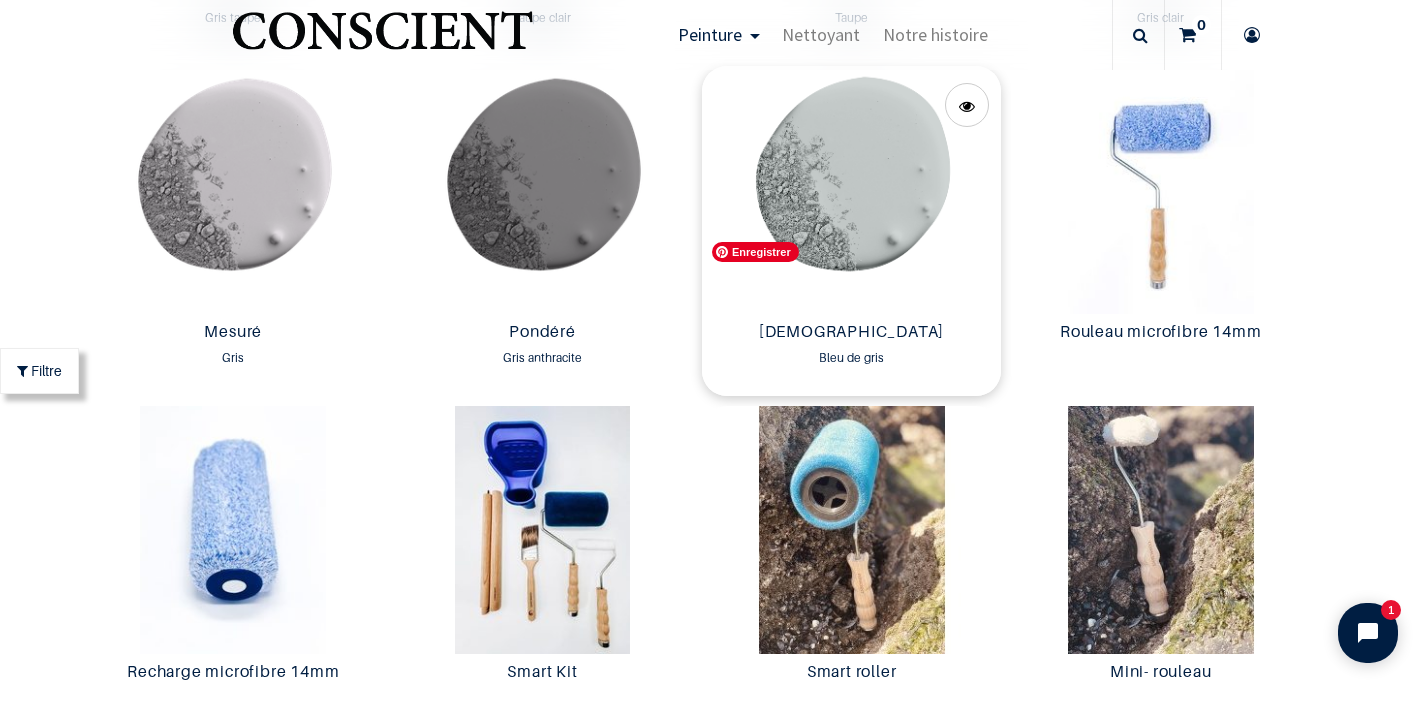 click at bounding box center (851, 190) 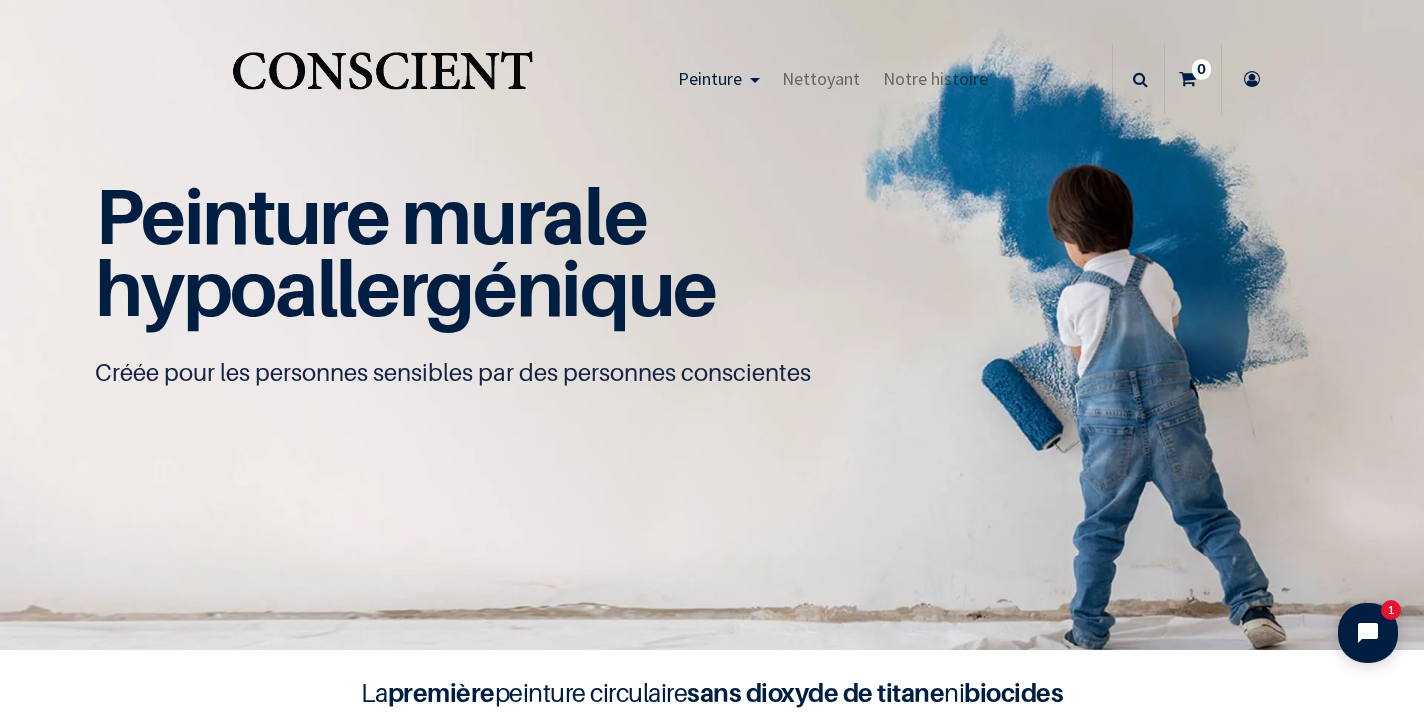 scroll, scrollTop: 8, scrollLeft: 0, axis: vertical 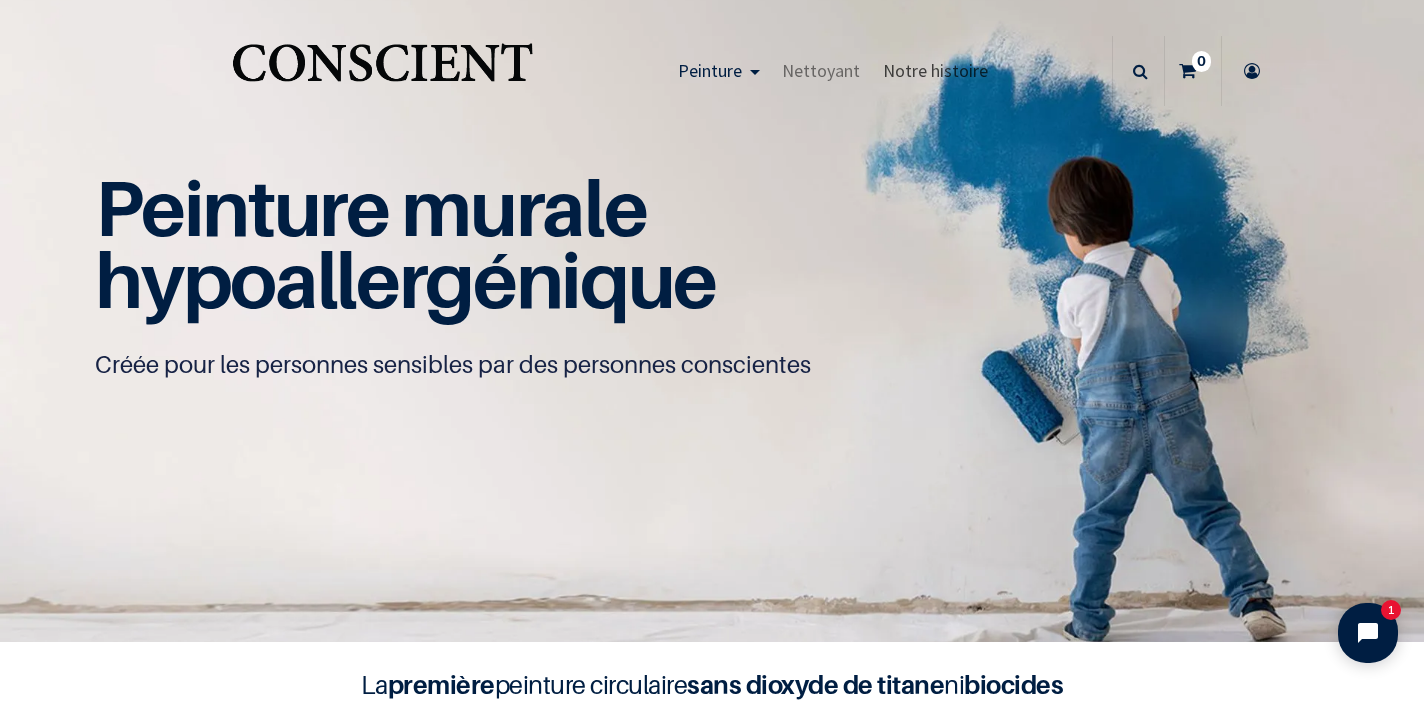 click on "Notre histoire" at bounding box center (935, 70) 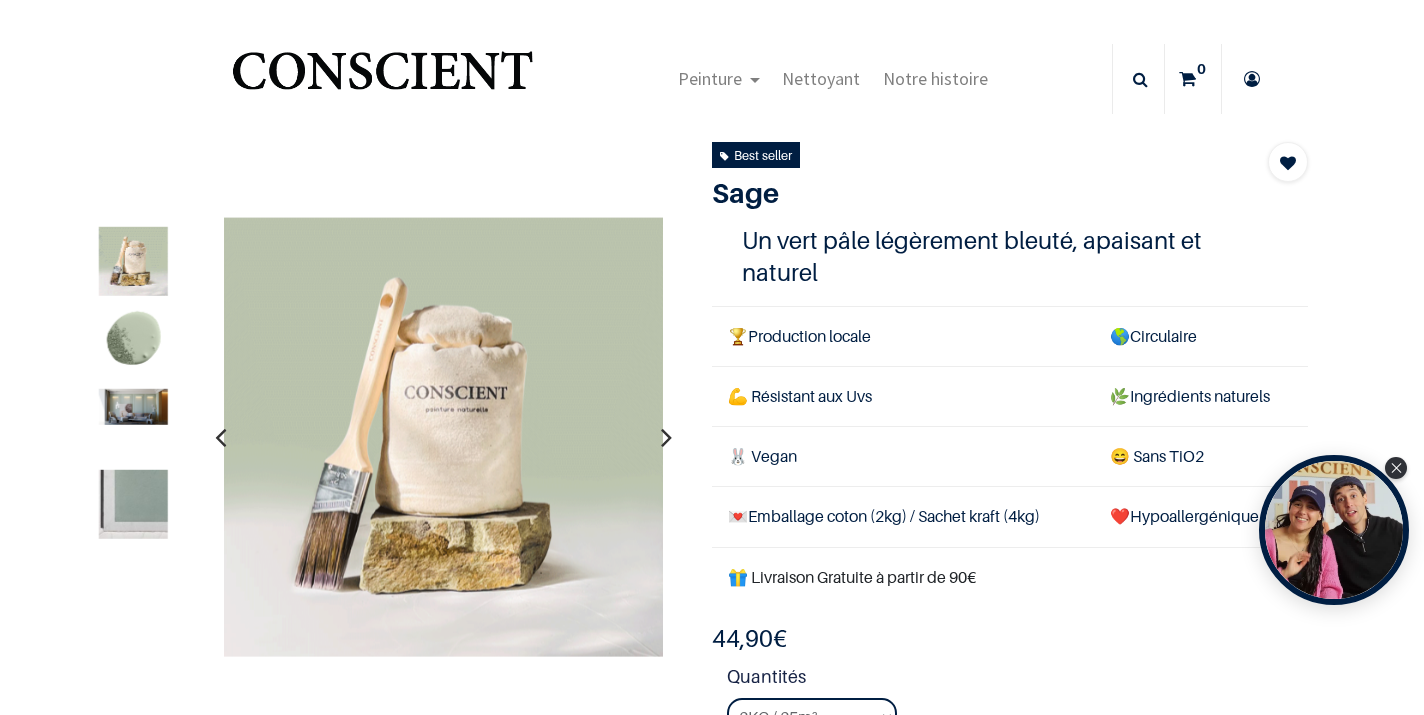 scroll, scrollTop: 0, scrollLeft: 0, axis: both 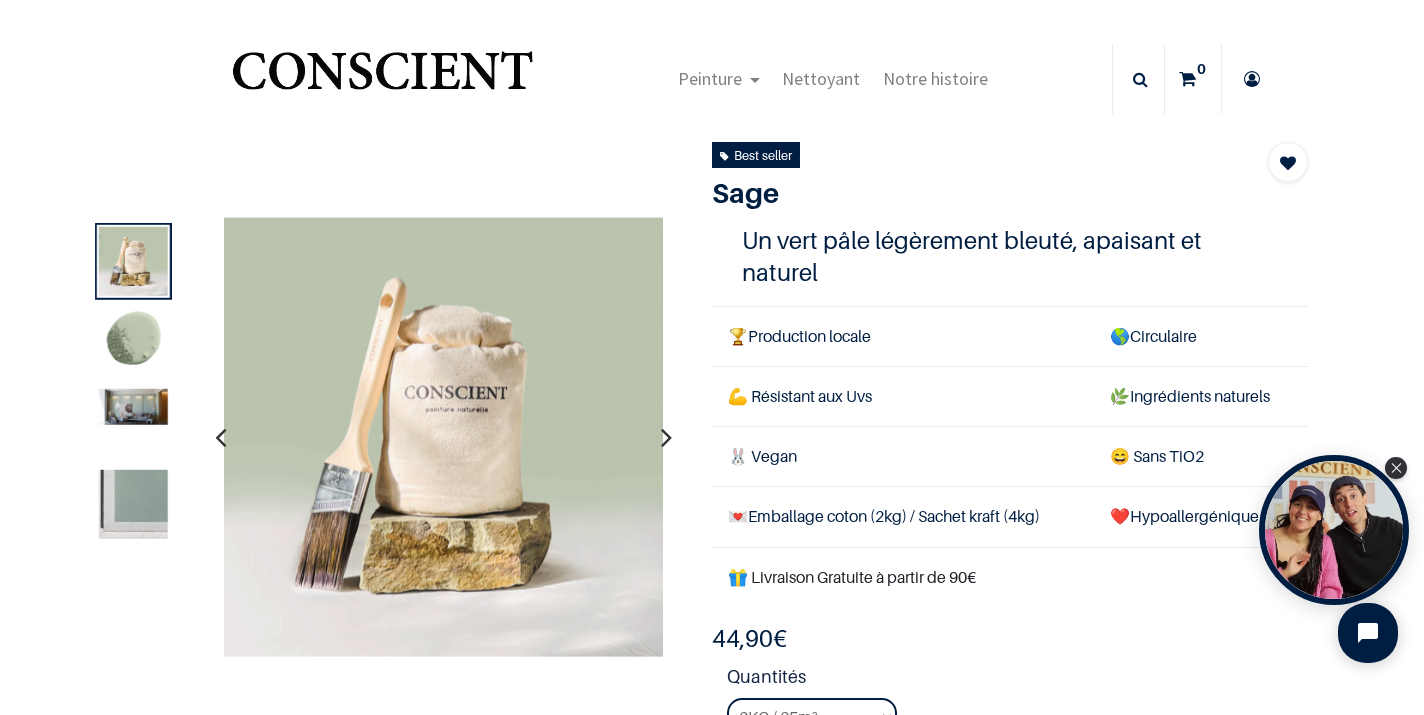 click at bounding box center [666, 437] 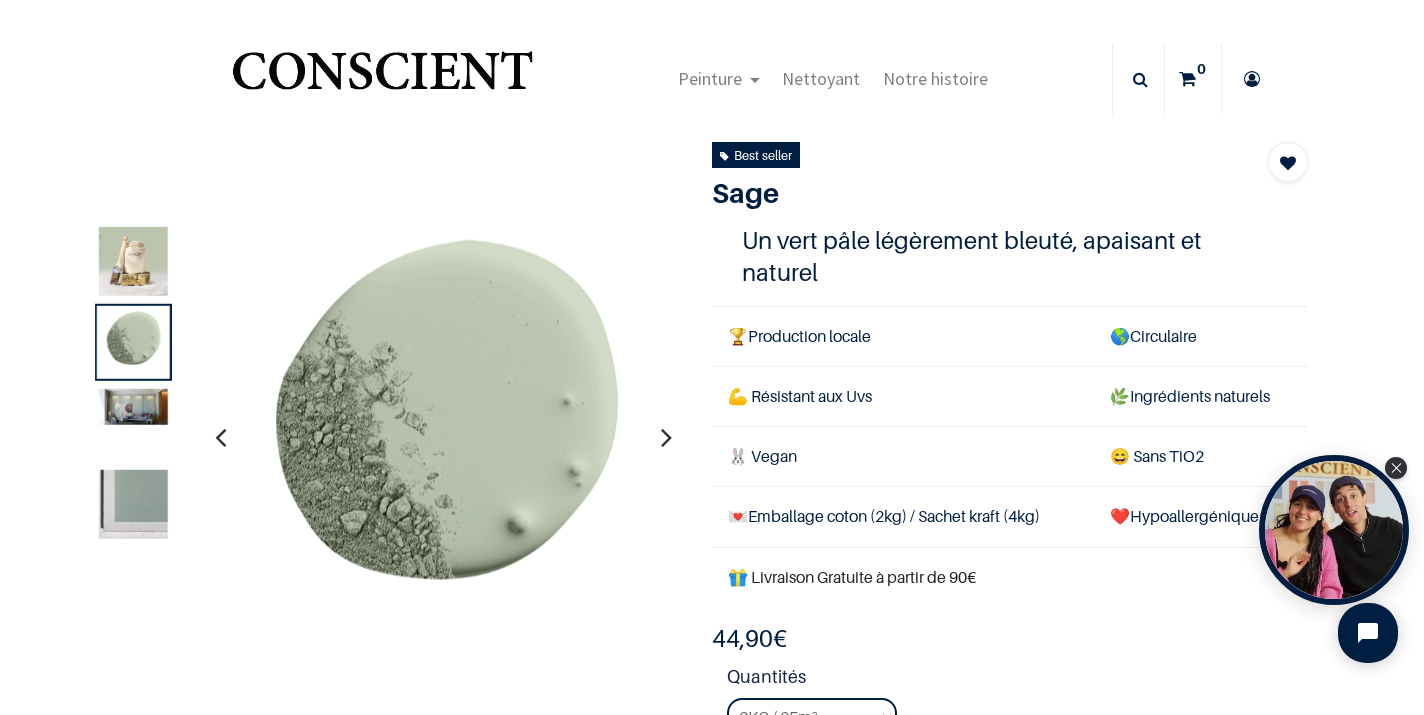 click at bounding box center [666, 437] 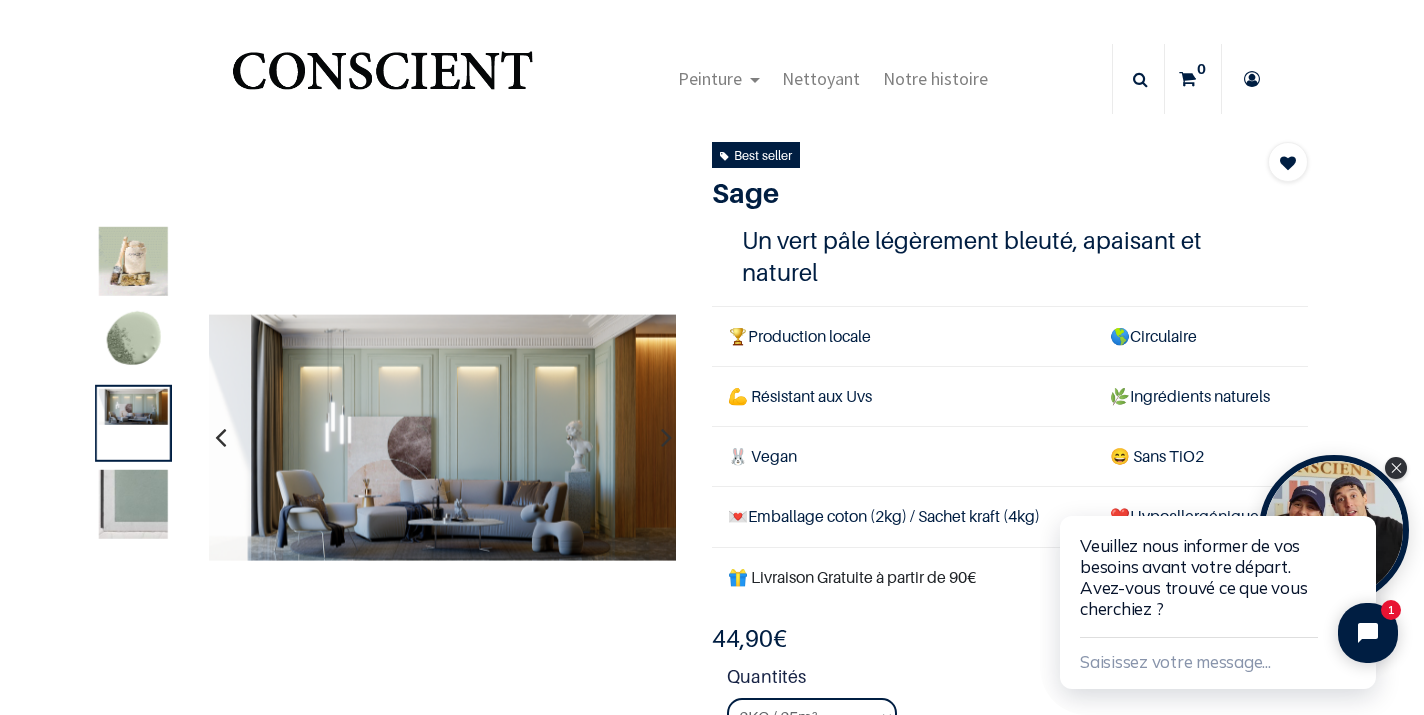 click at bounding box center (133, 504) 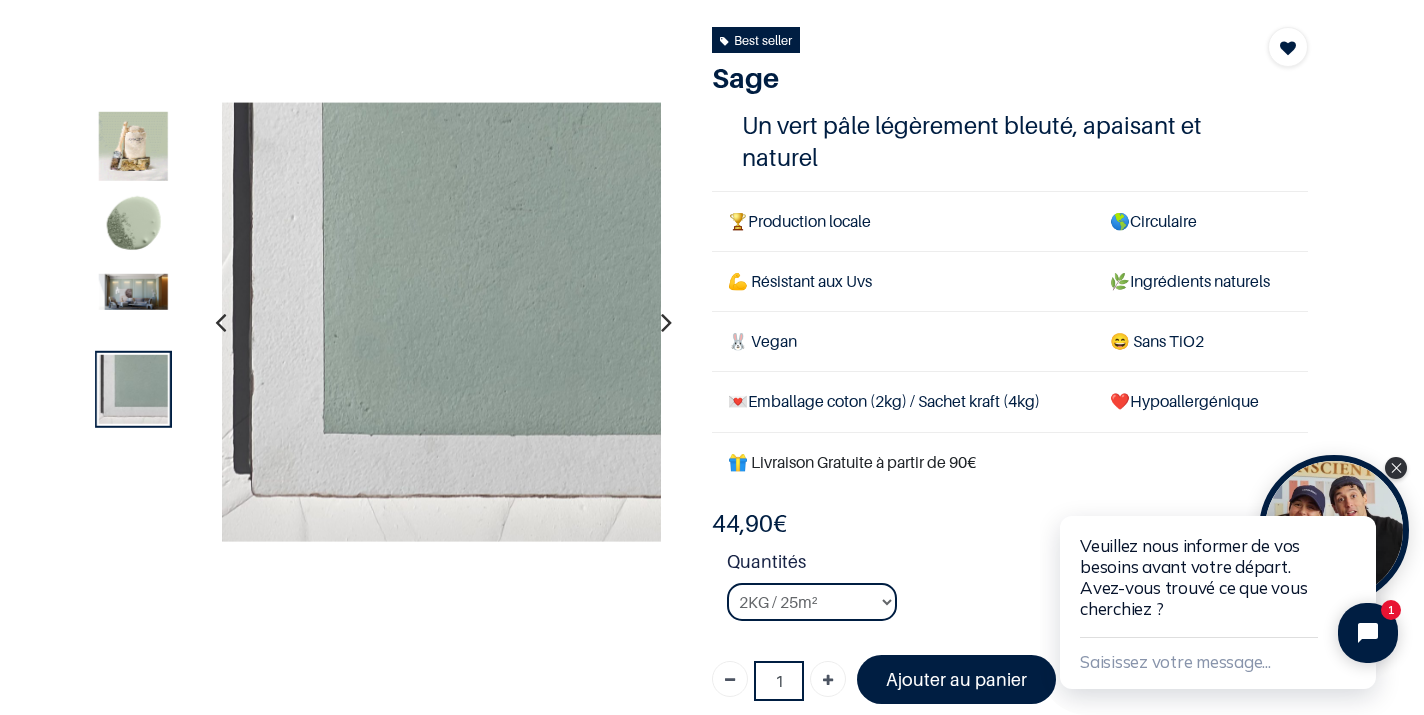 scroll, scrollTop: 117, scrollLeft: 0, axis: vertical 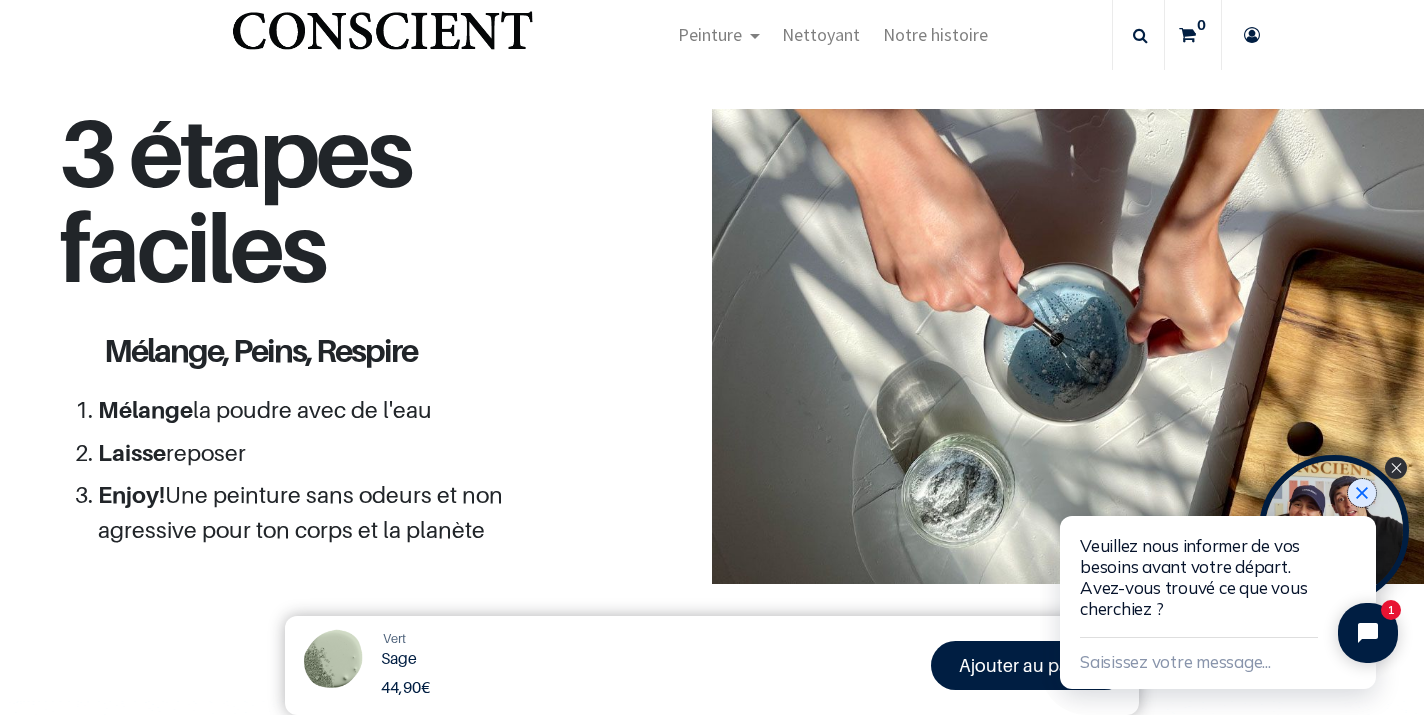 click at bounding box center [1362, 493] 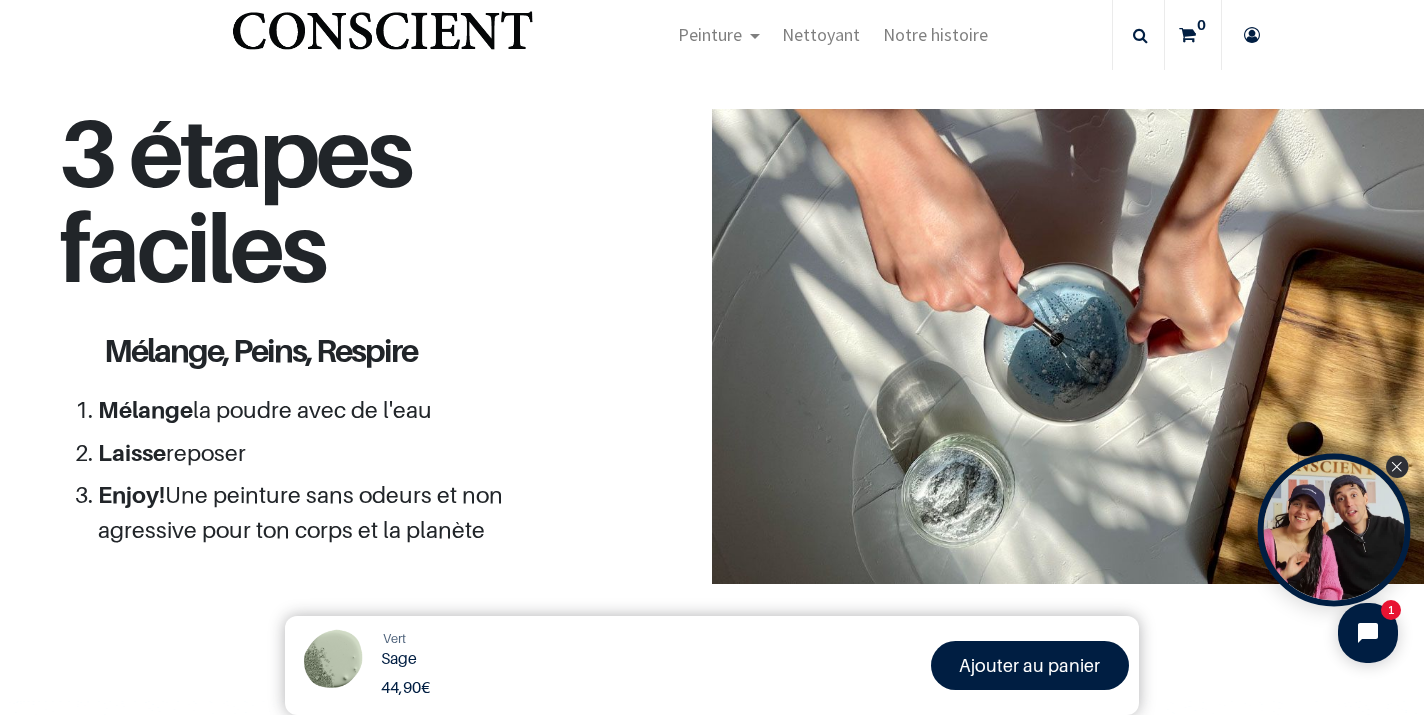 click 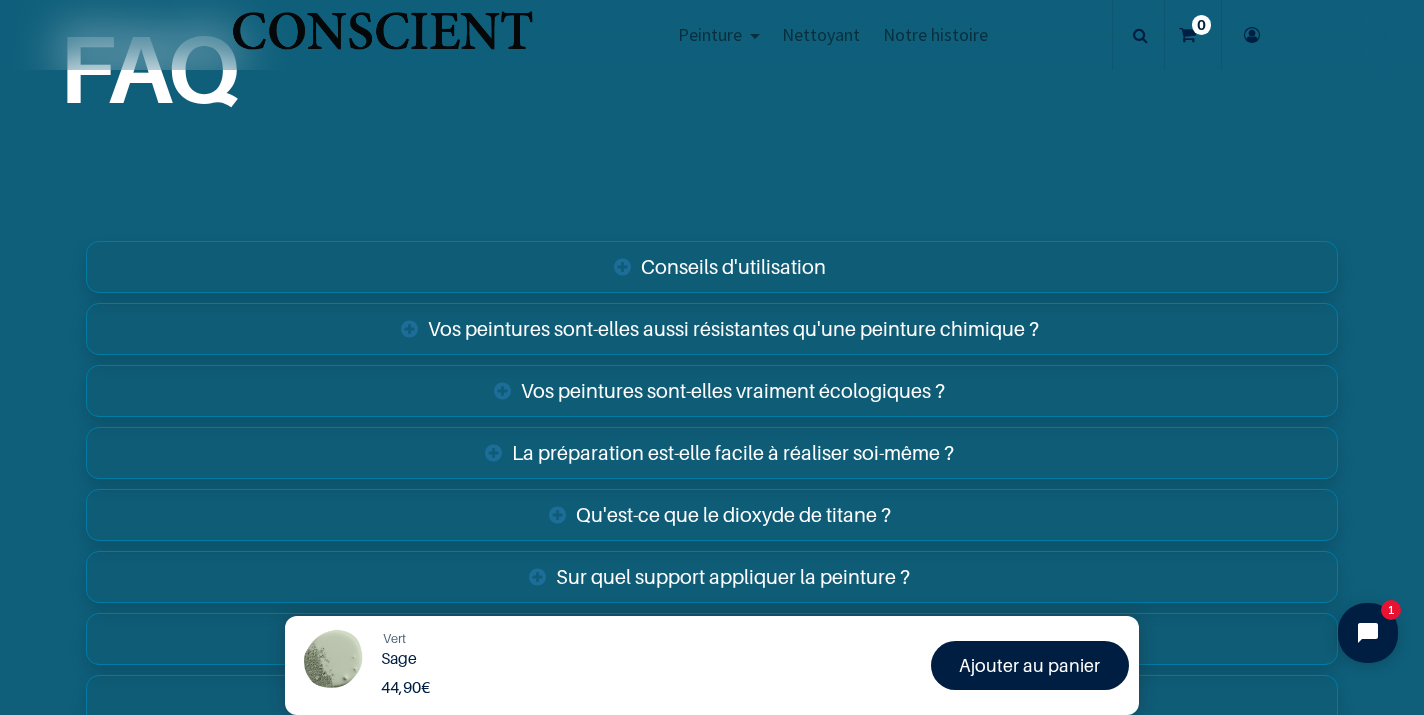 scroll, scrollTop: 3075, scrollLeft: 0, axis: vertical 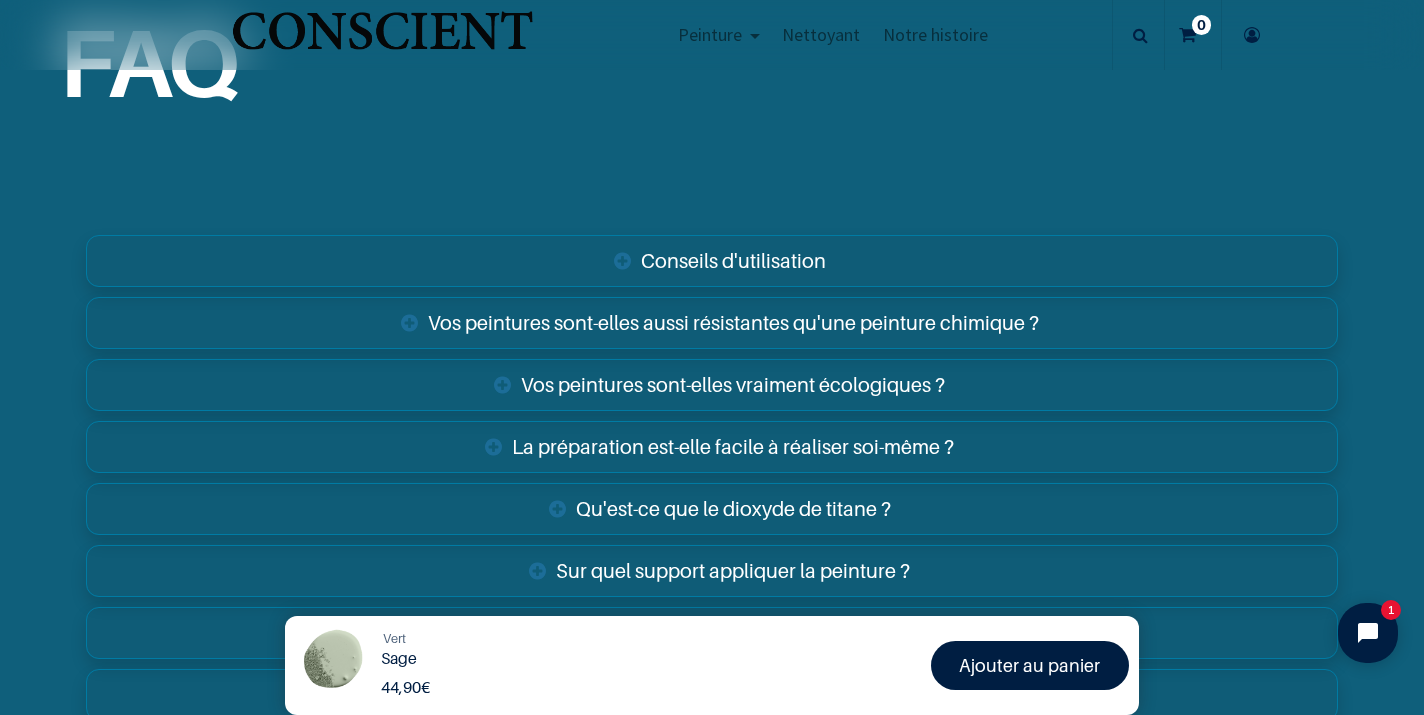 click on "Conseils d'utilisation" at bounding box center (712, 261) 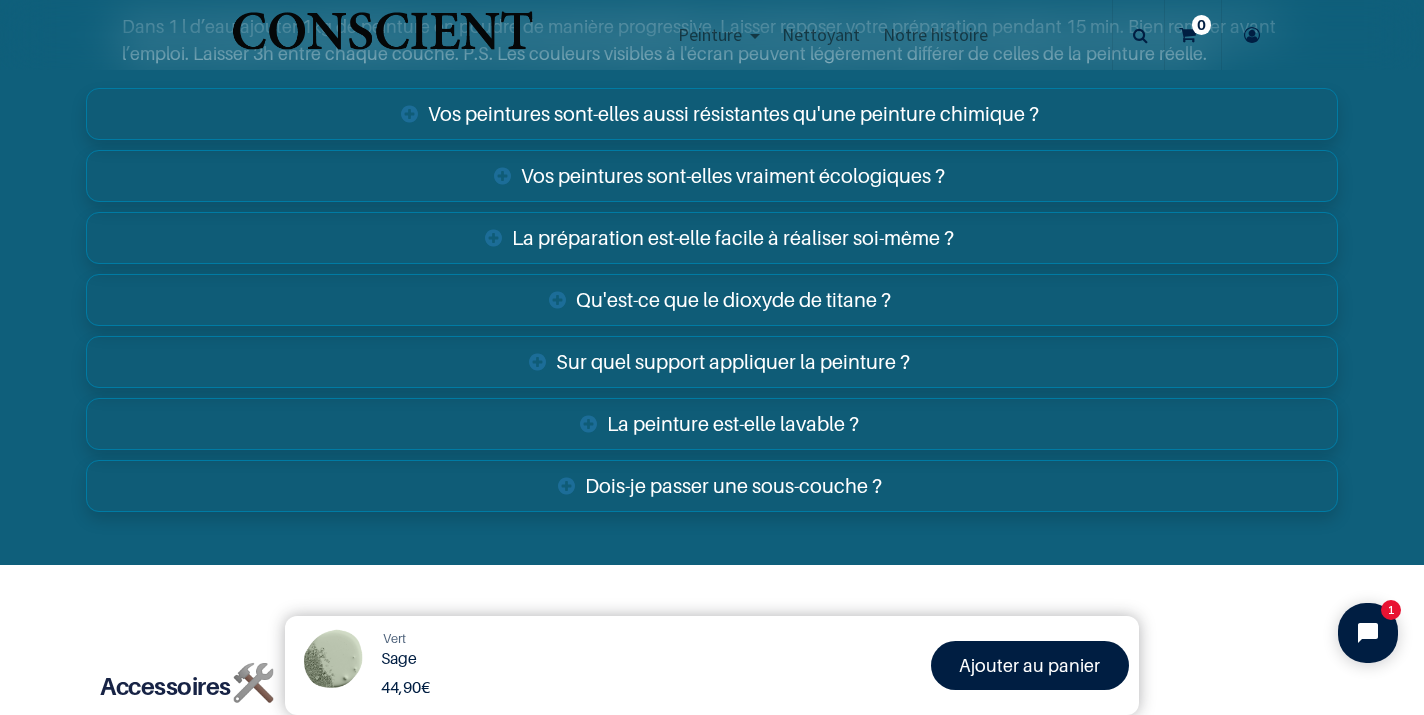 scroll, scrollTop: 3465, scrollLeft: 0, axis: vertical 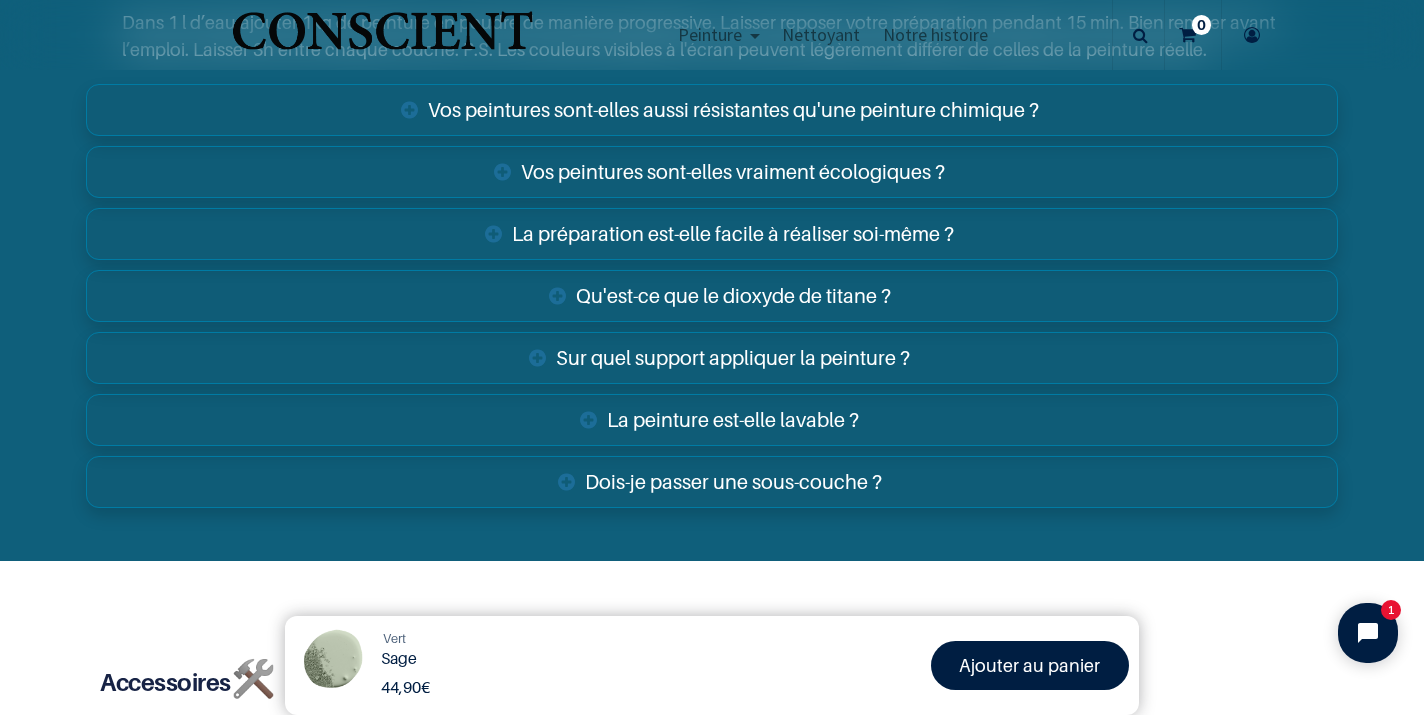 click on "La peinture est-elle lavable ?" at bounding box center [712, 420] 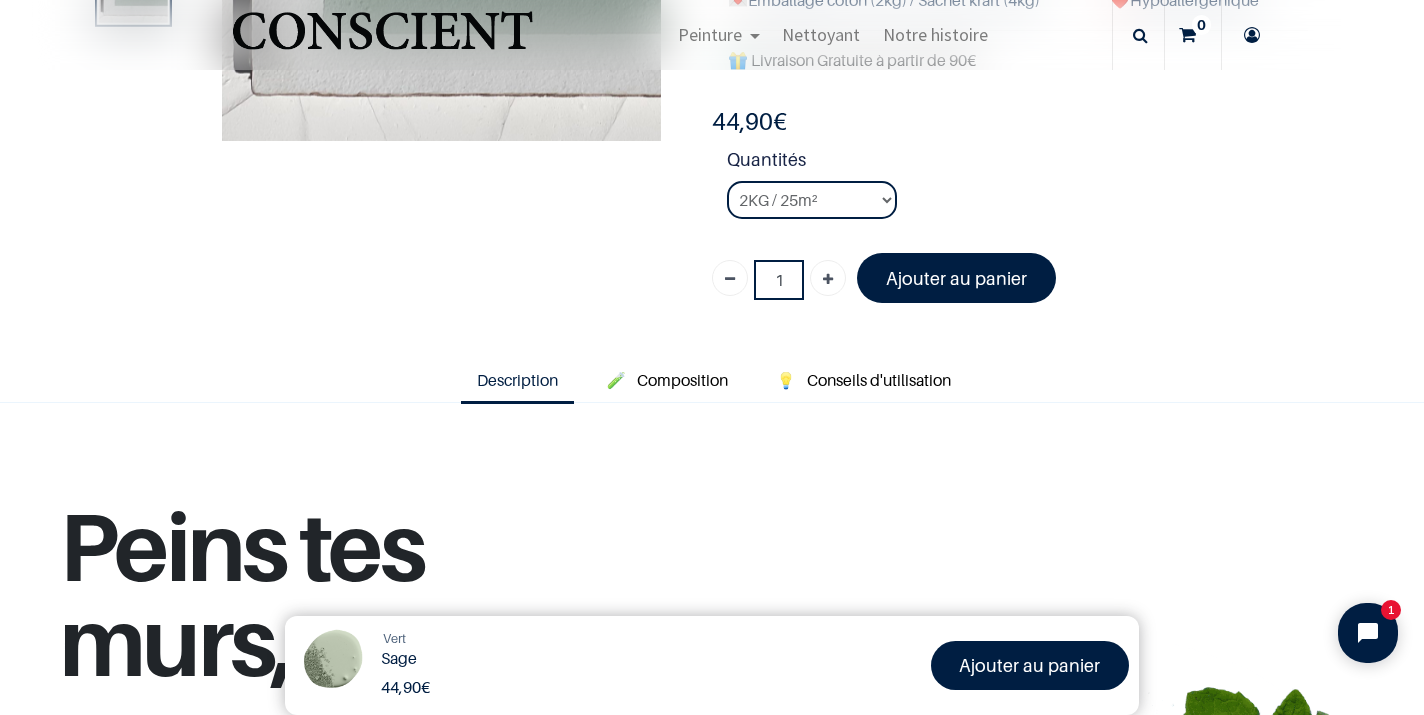 scroll, scrollTop: 239, scrollLeft: 0, axis: vertical 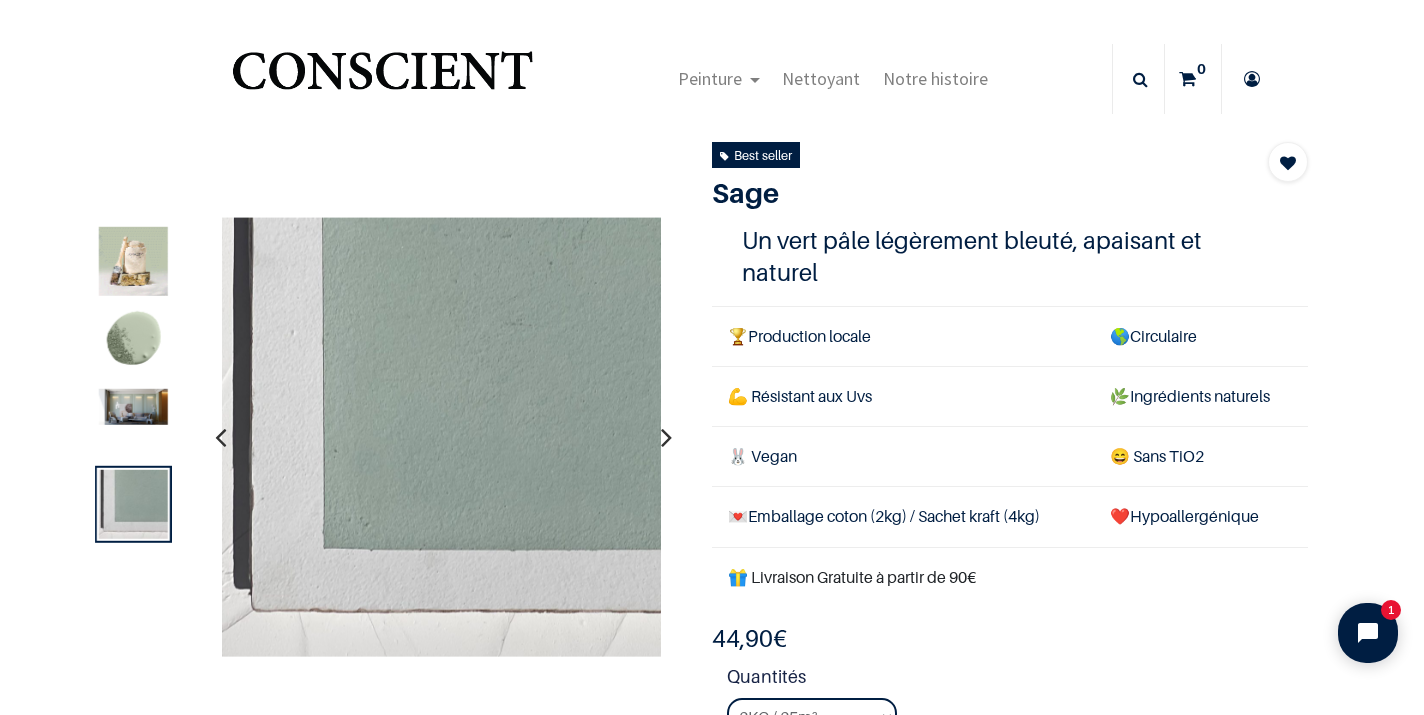 click at bounding box center (666, 437) 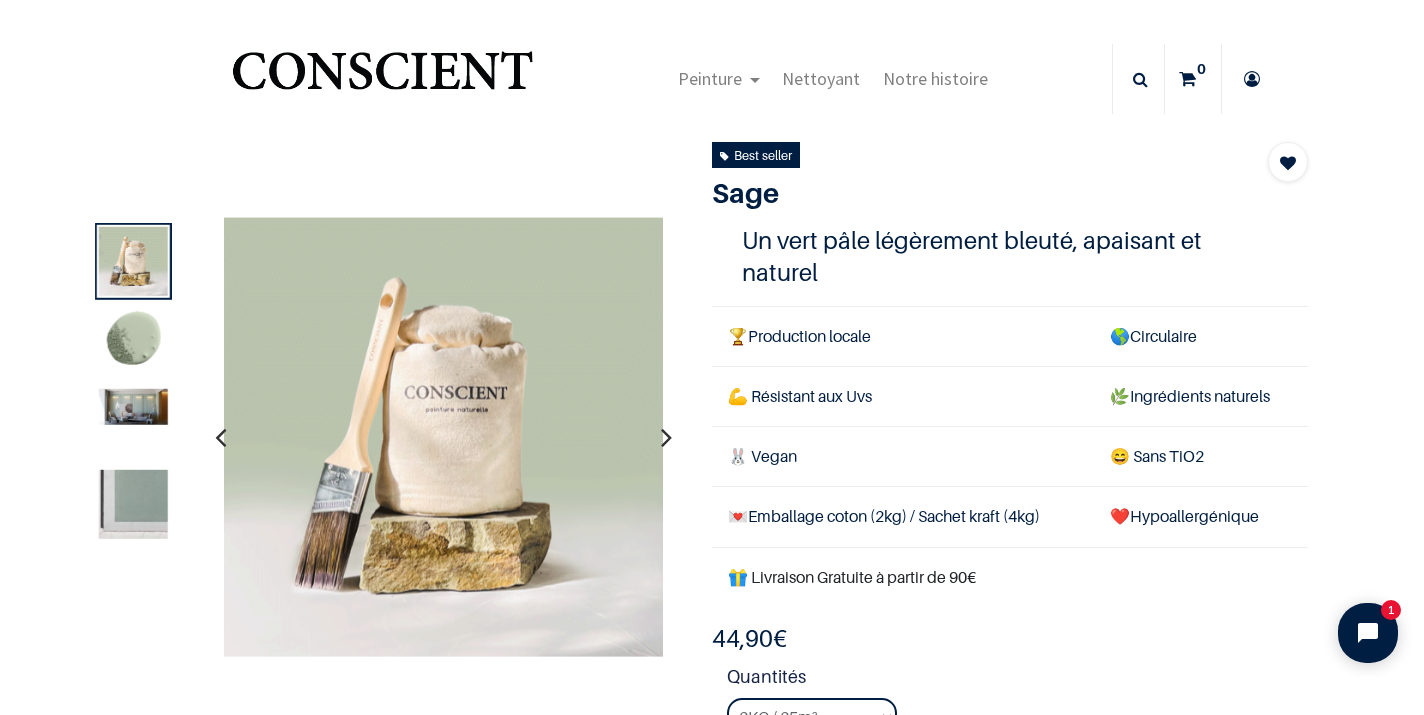 click at bounding box center [666, 437] 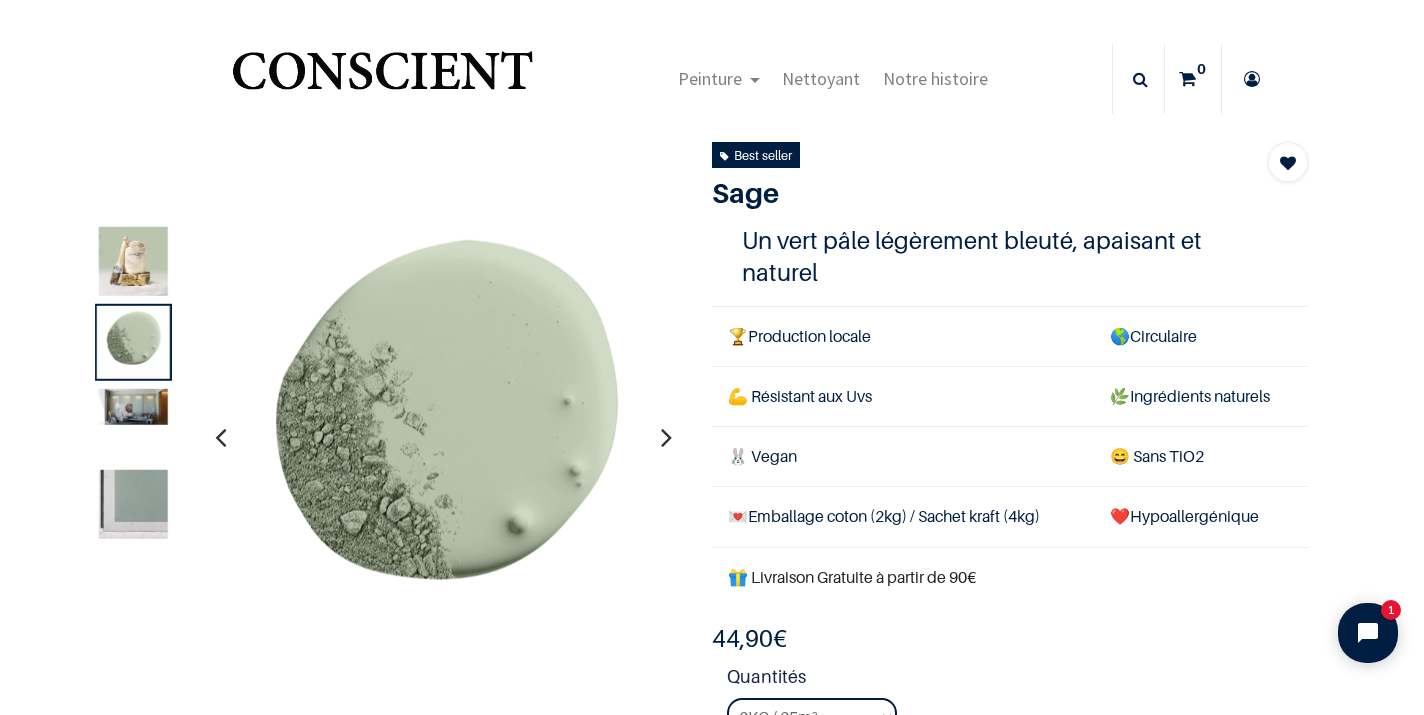click at bounding box center [666, 437] 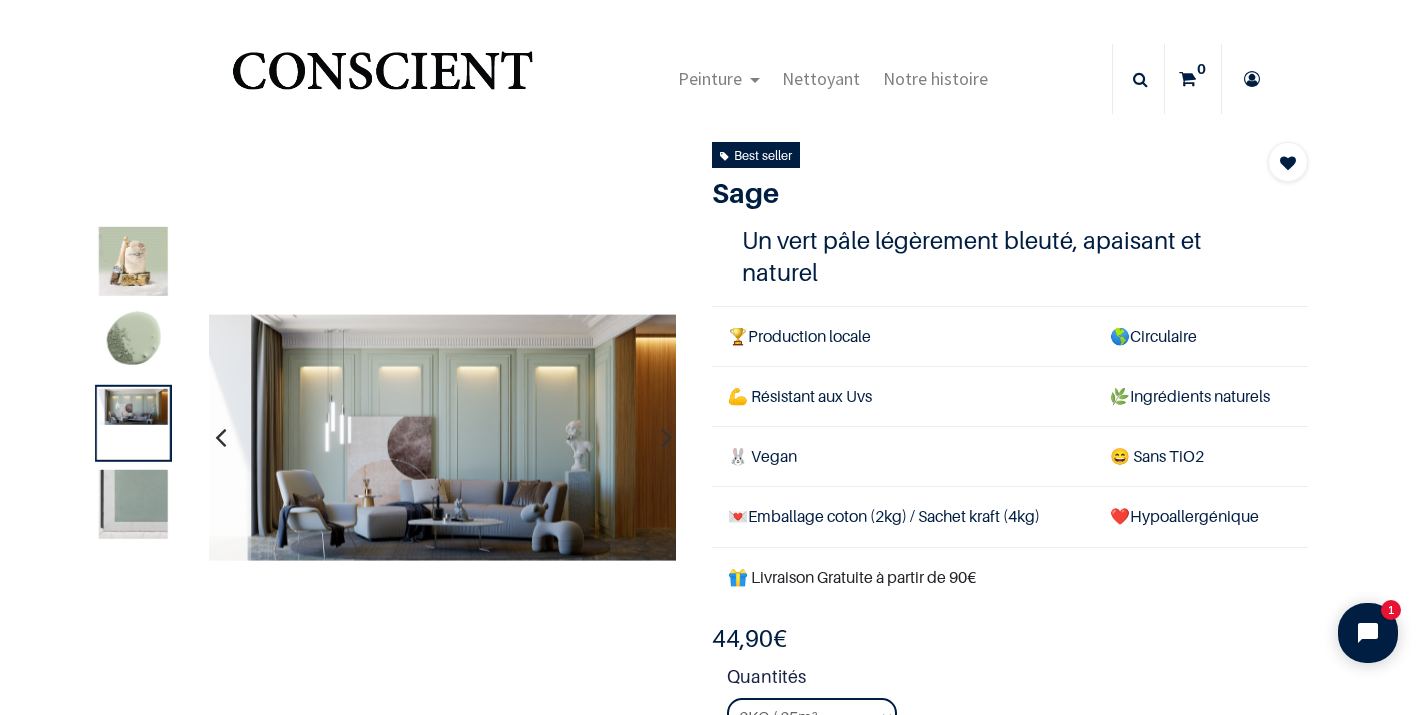 click at bounding box center (220, 437) 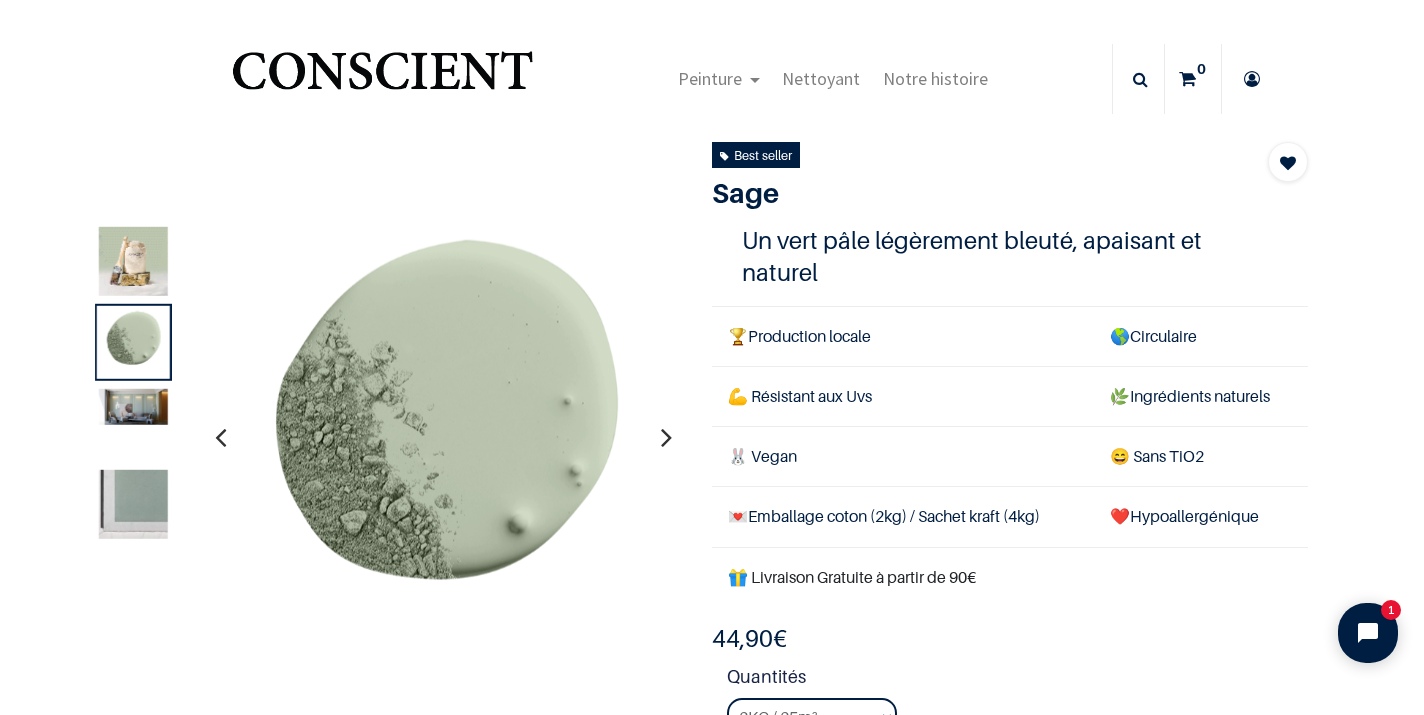 click at bounding box center (220, 437) 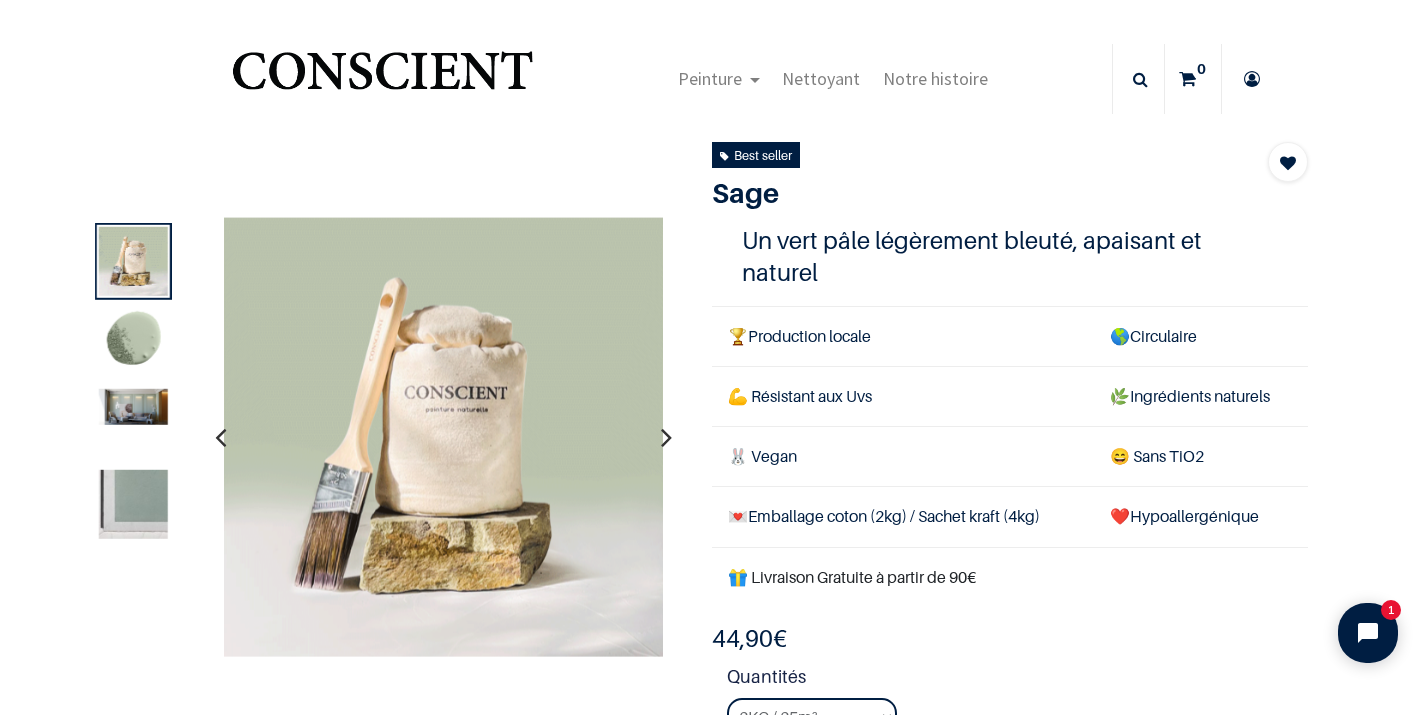 click at bounding box center (666, 437) 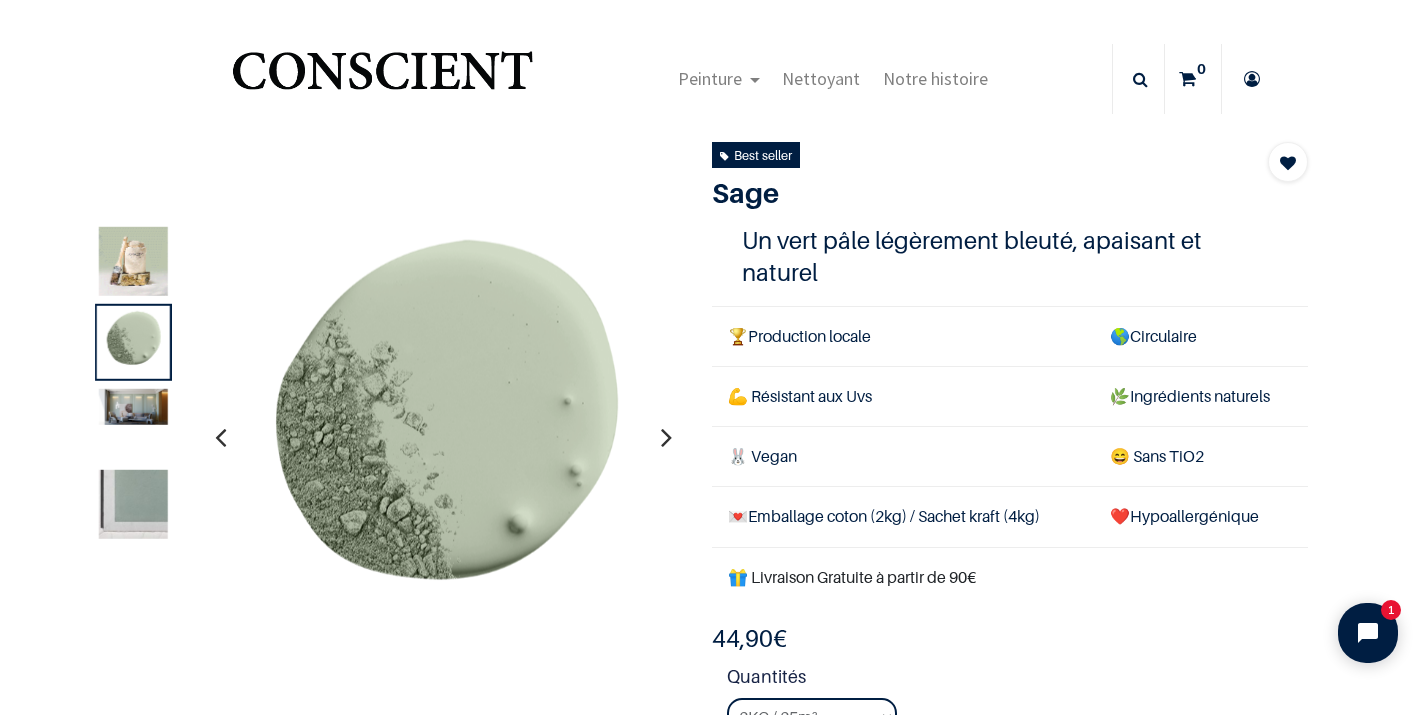 click at bounding box center (666, 437) 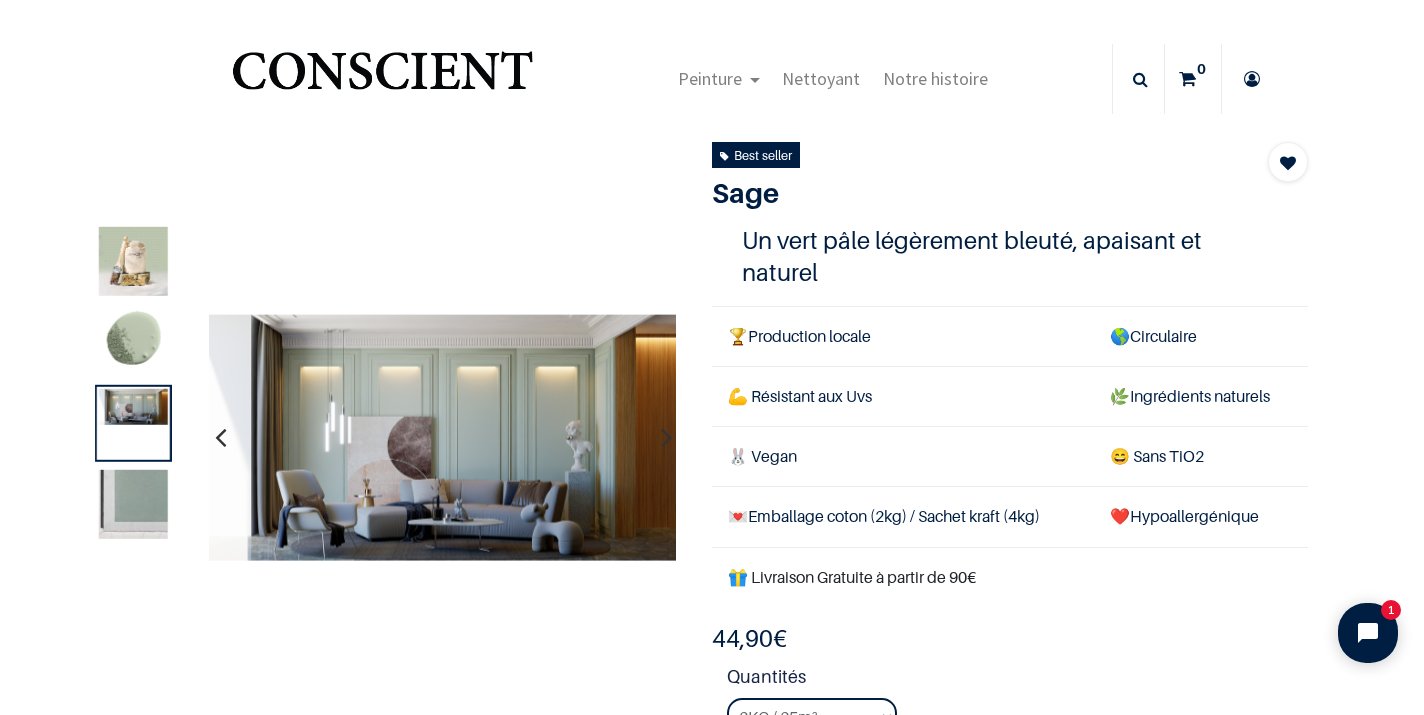 click at bounding box center [666, 437] 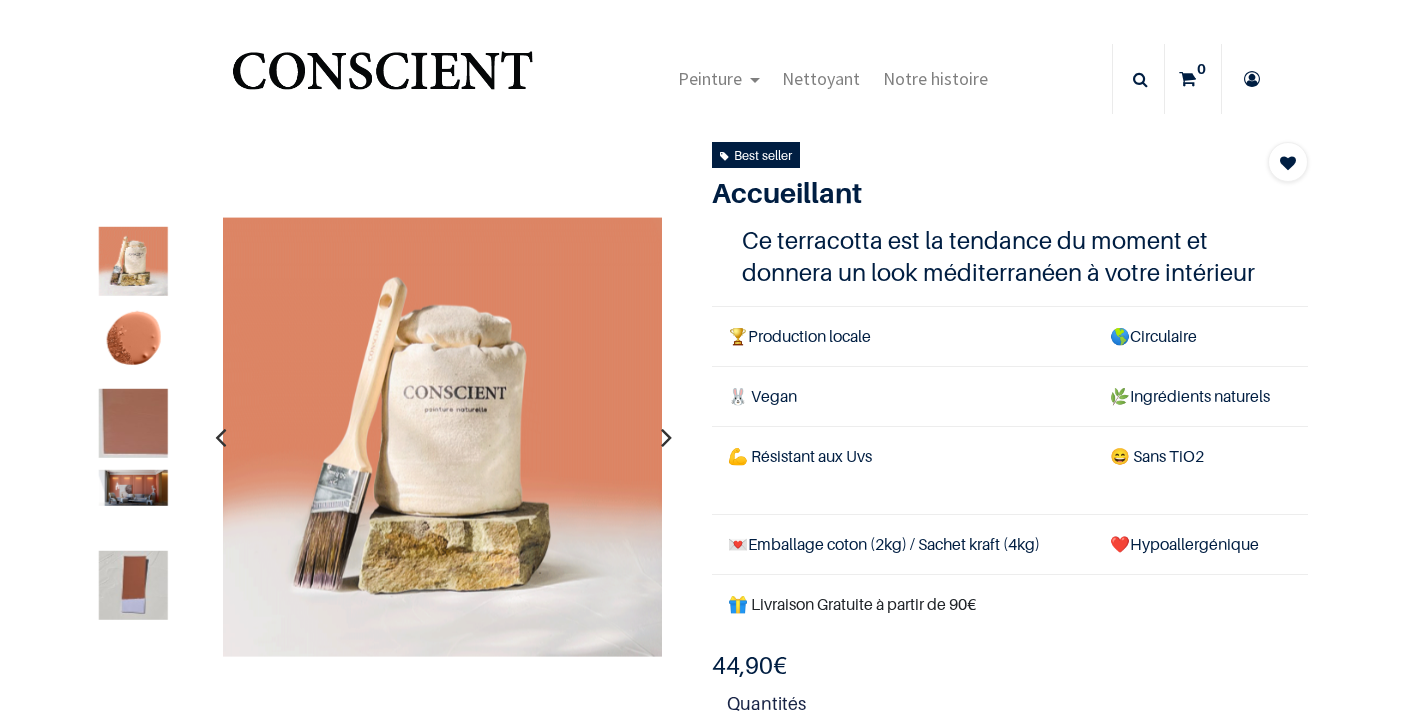 scroll, scrollTop: 0, scrollLeft: 0, axis: both 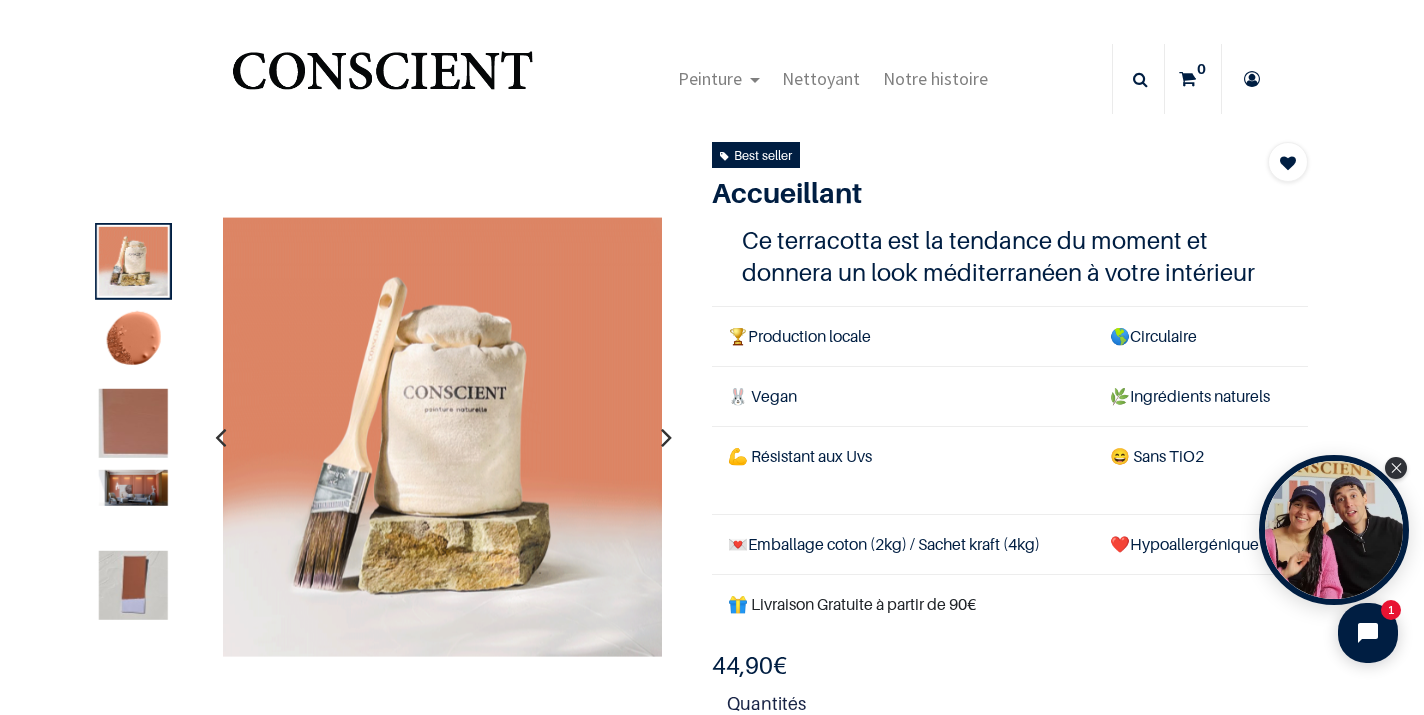 click at bounding box center (666, 437) 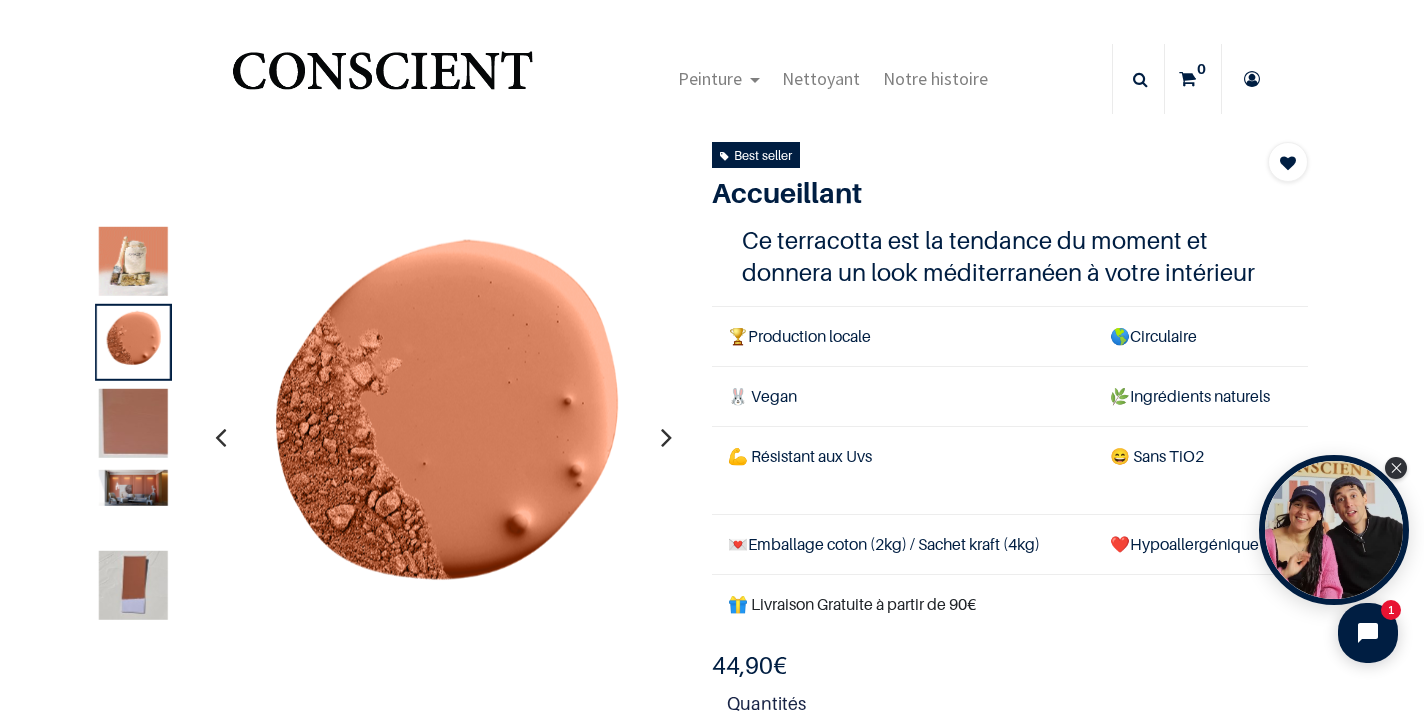 click at bounding box center (666, 437) 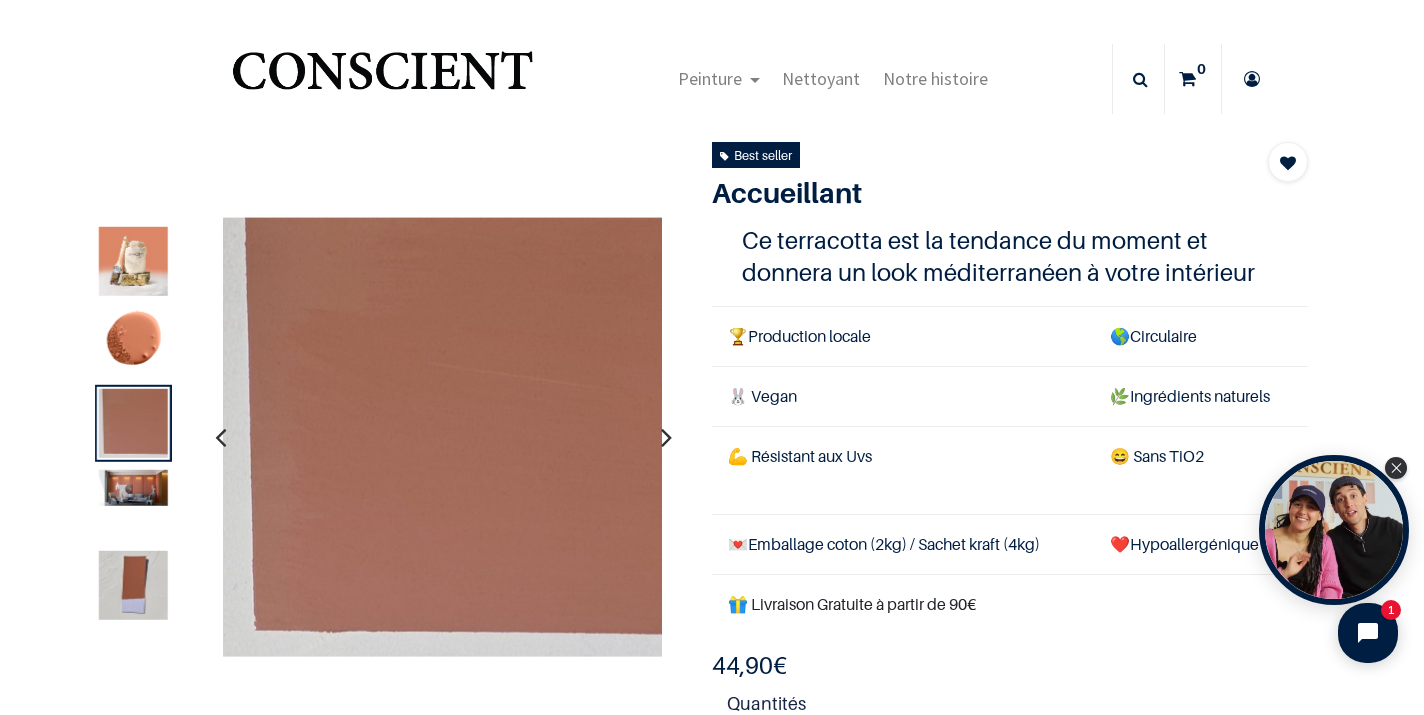 click at bounding box center (666, 437) 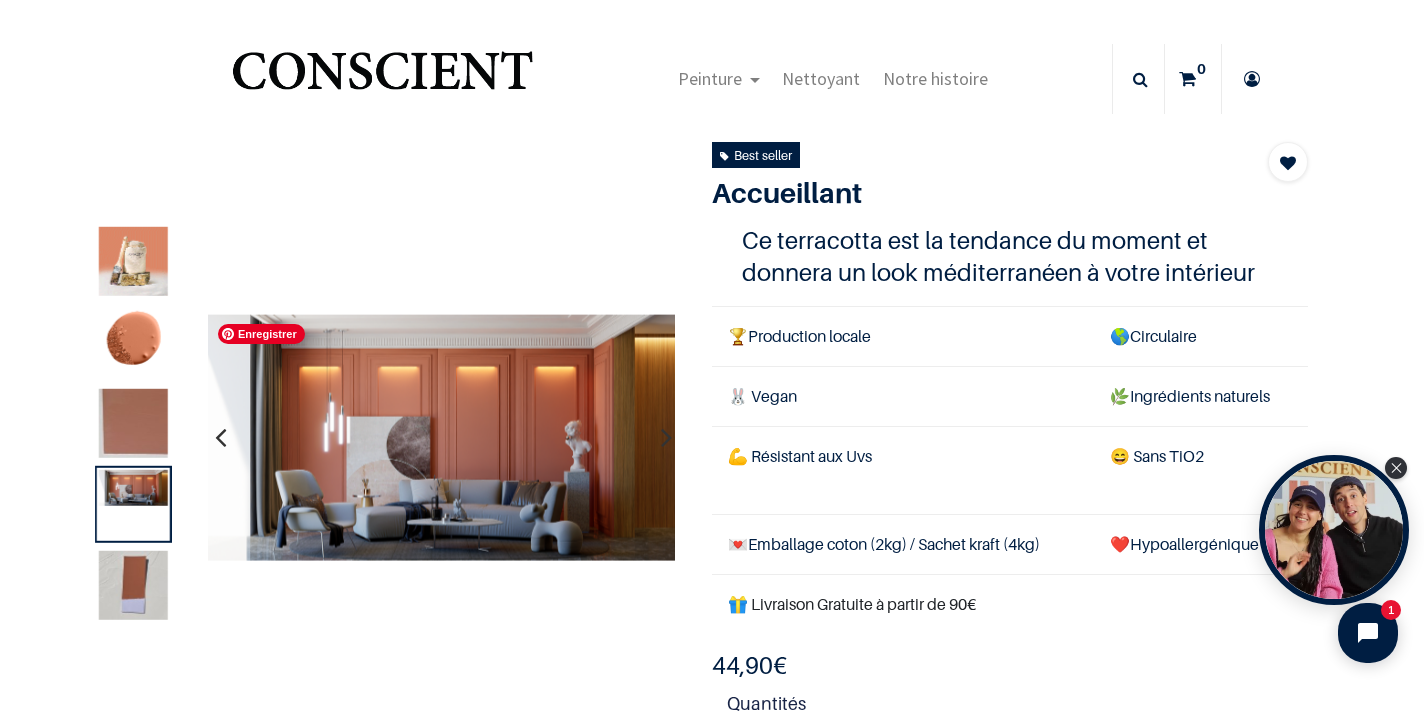 click at bounding box center [441, 437] 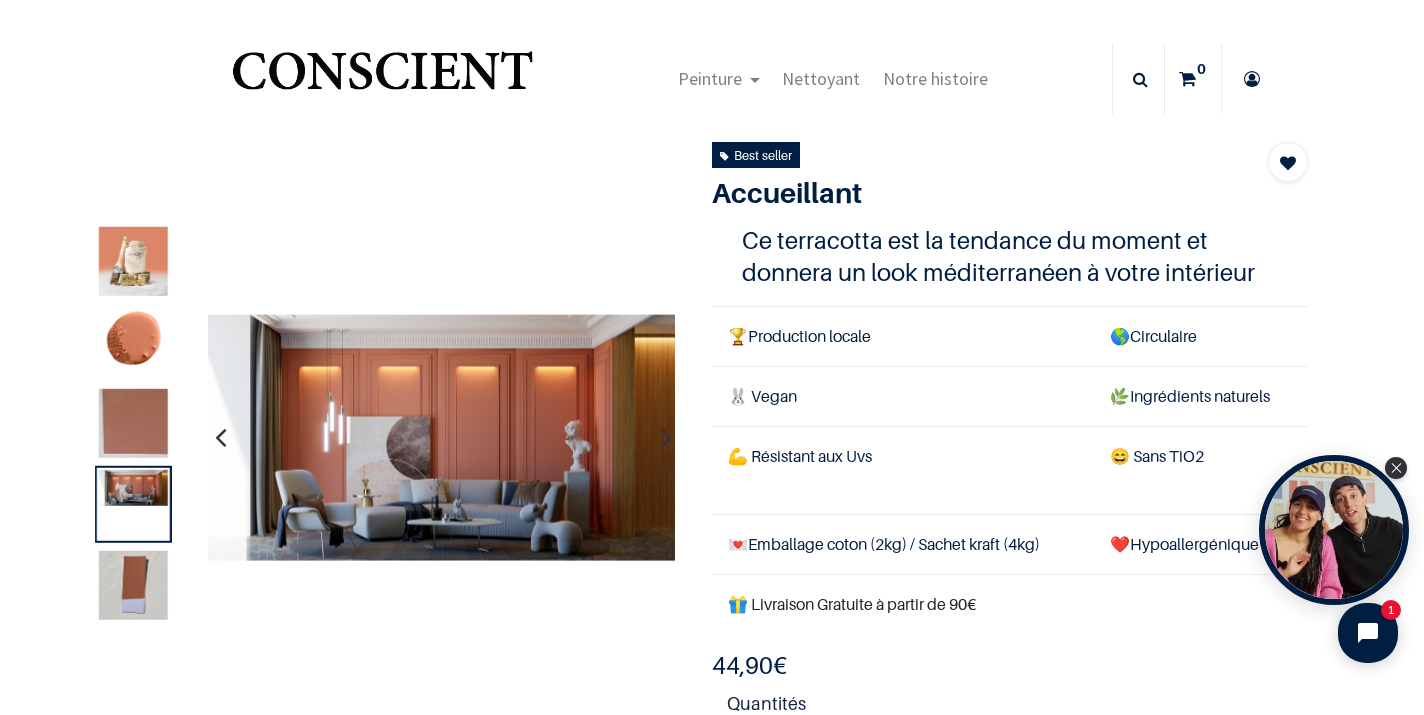 click at bounding box center [666, 437] 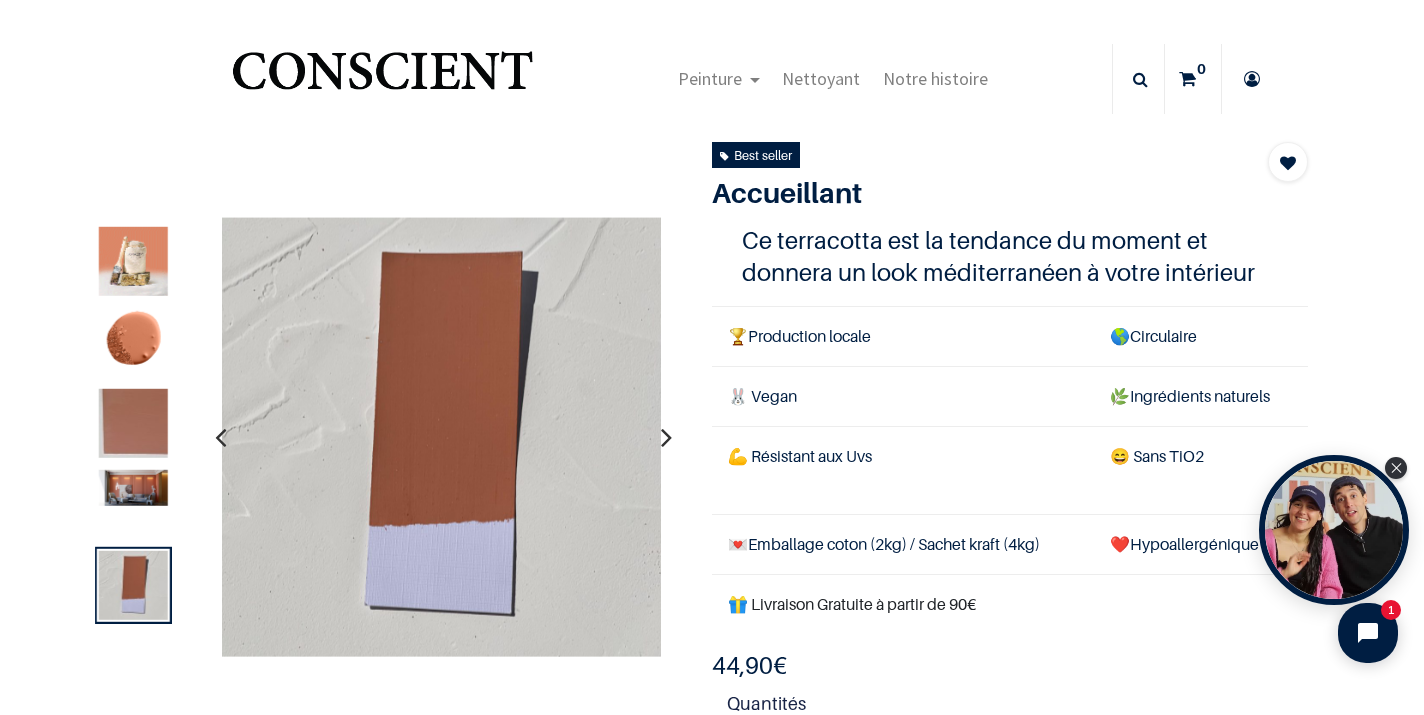 click at bounding box center [220, 437] 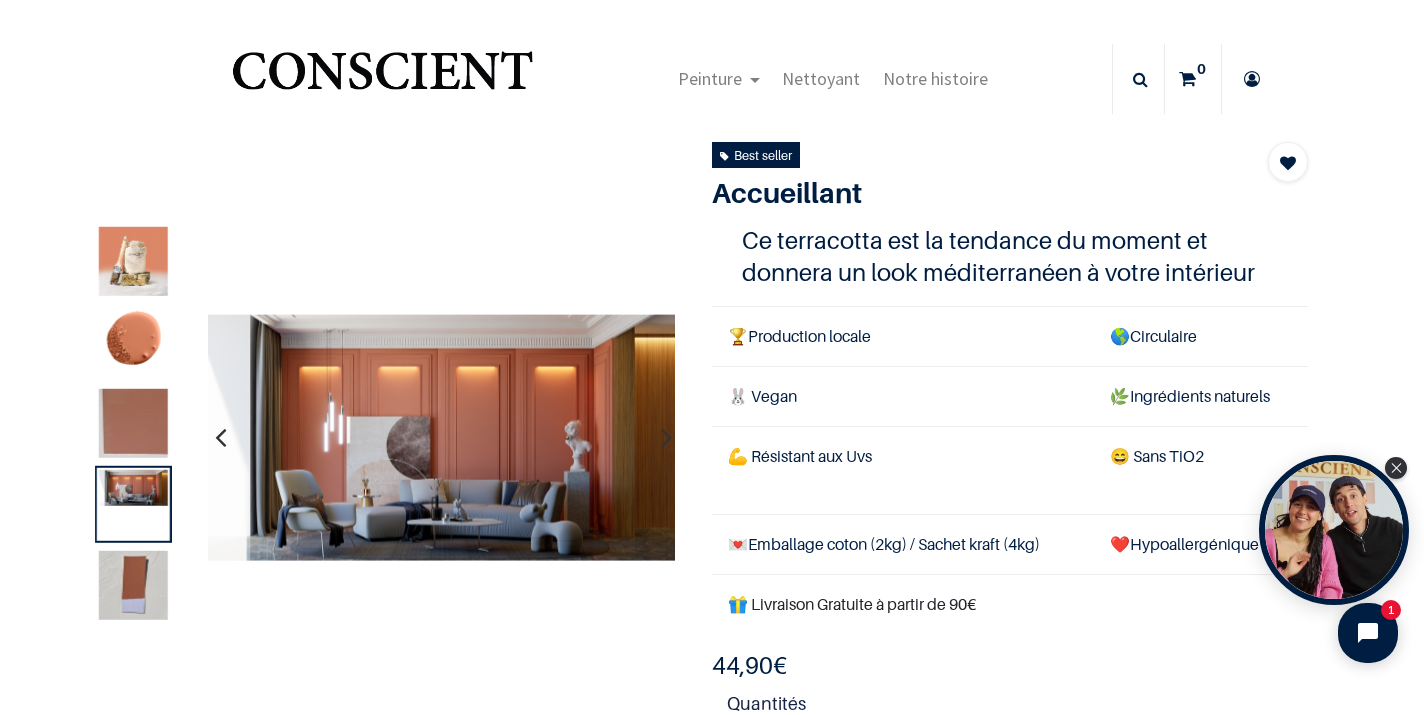 click at bounding box center (220, 437) 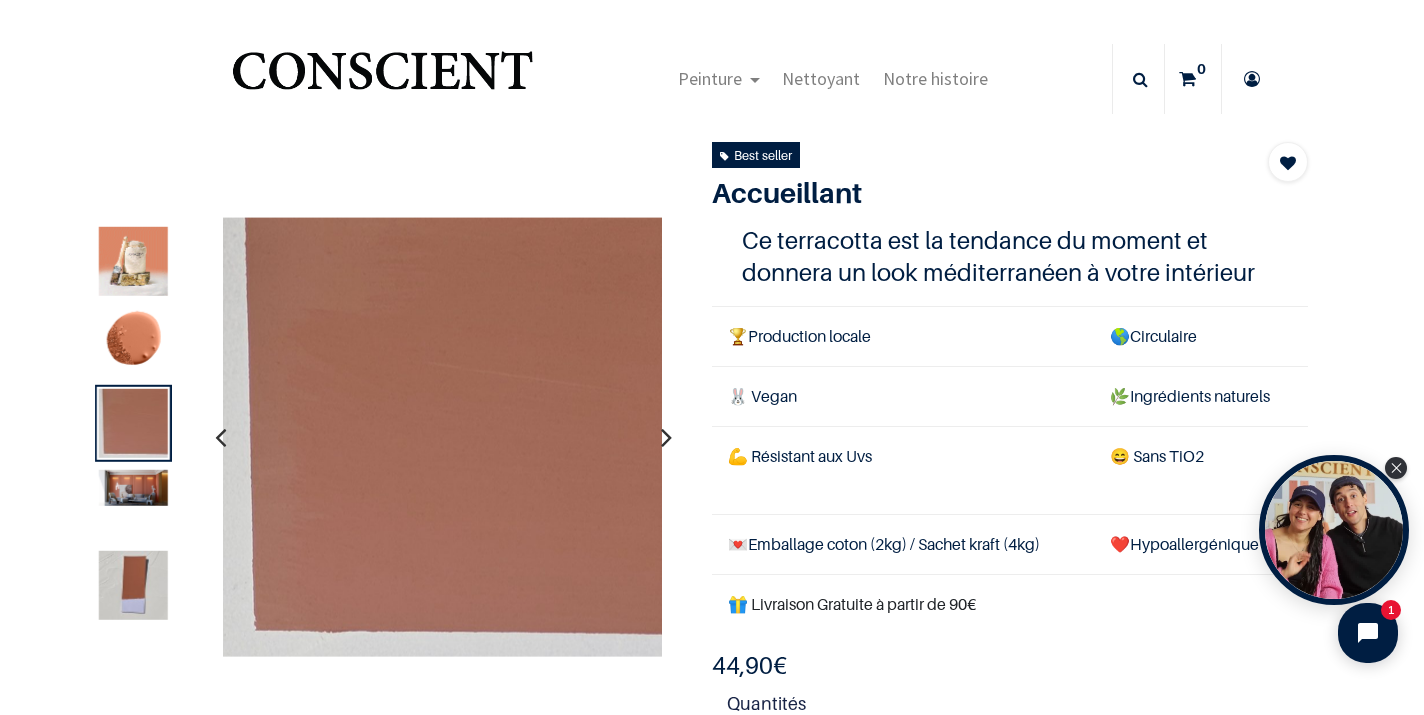 click at bounding box center [220, 437] 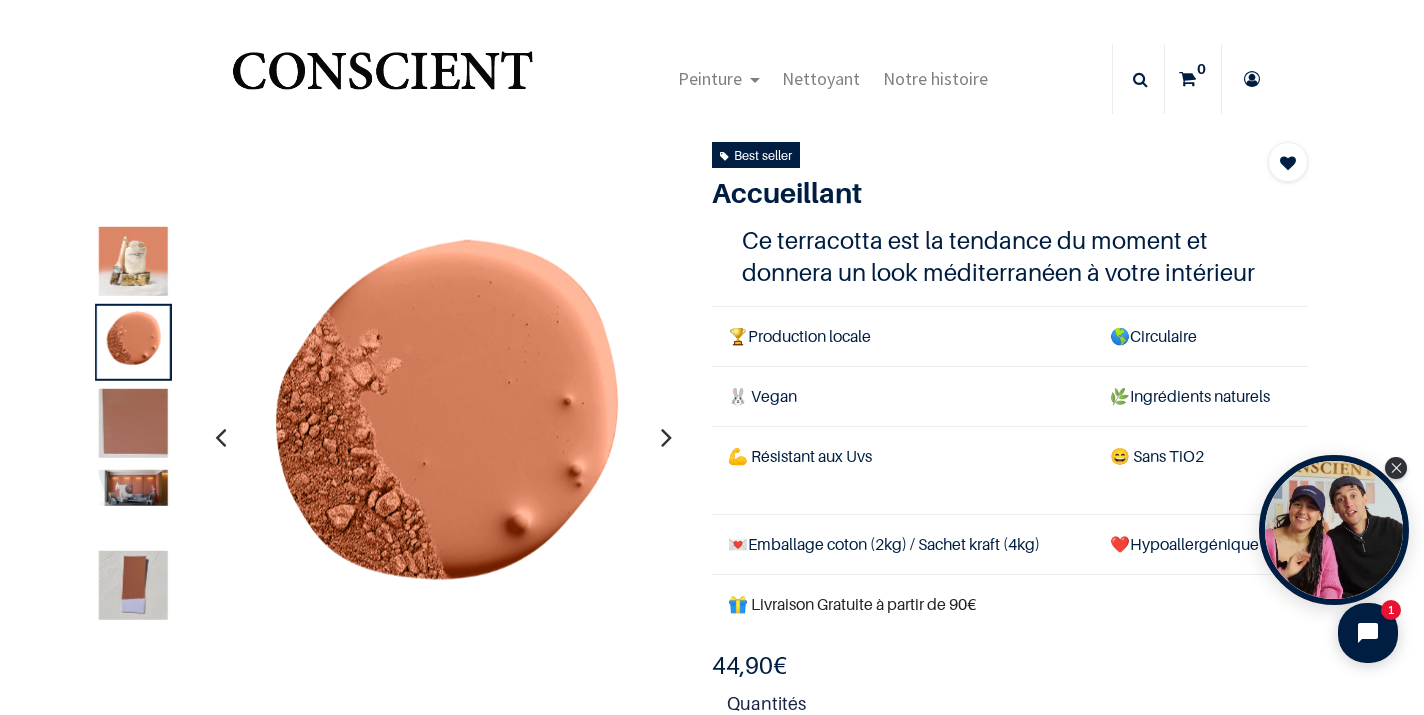 click at bounding box center (220, 437) 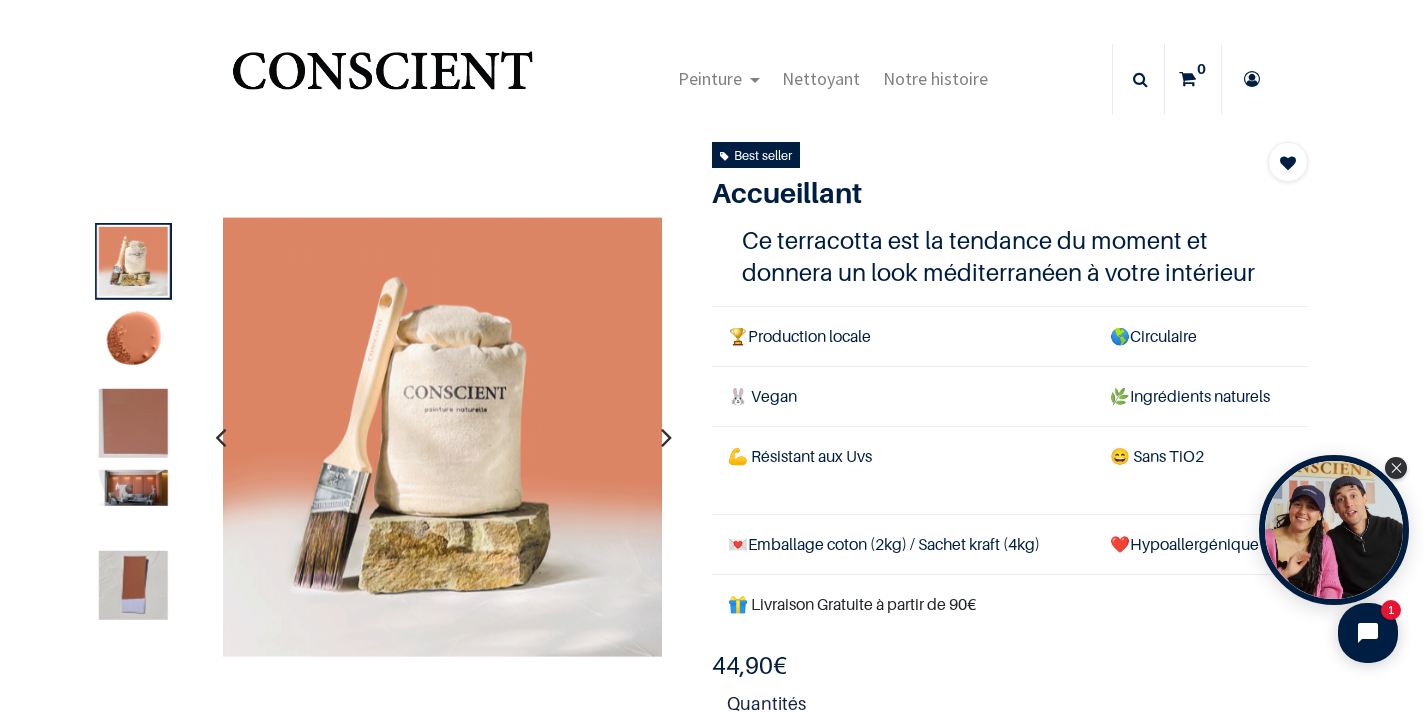 click at bounding box center (220, 437) 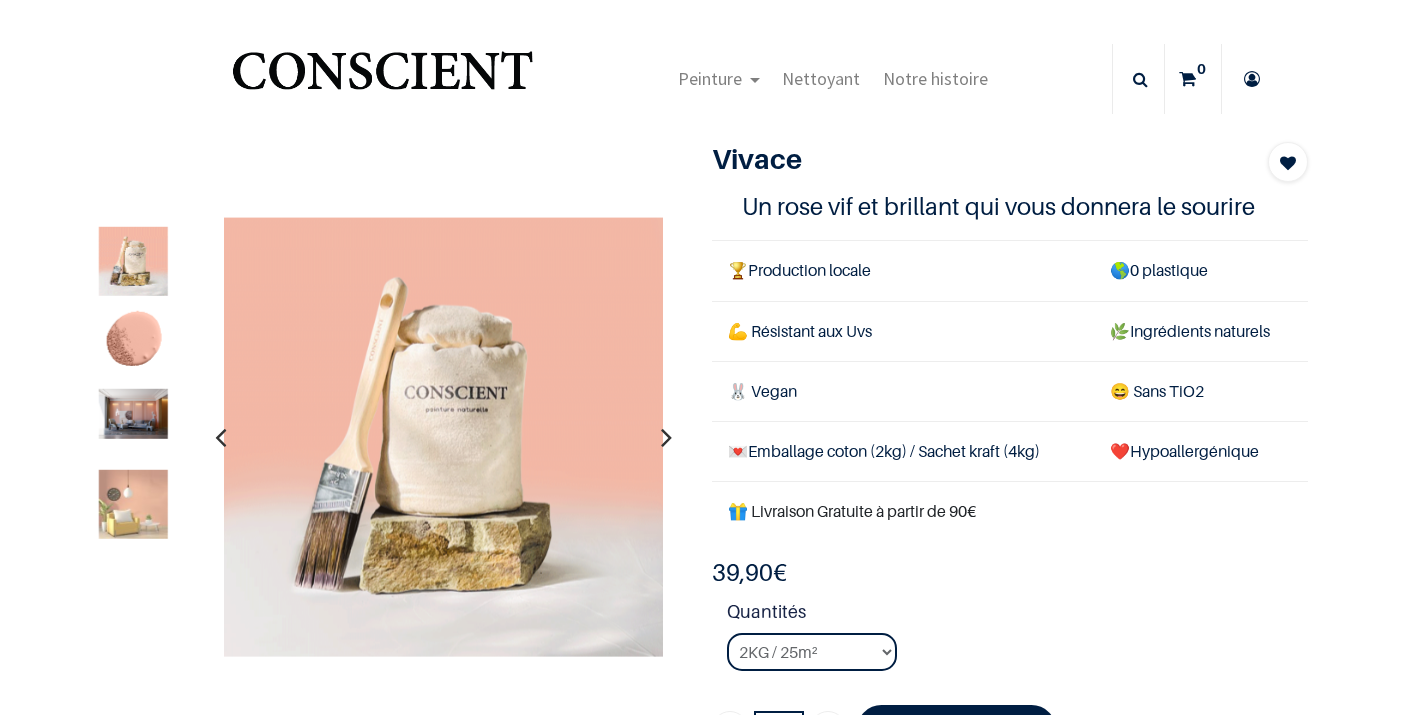 scroll, scrollTop: 0, scrollLeft: 0, axis: both 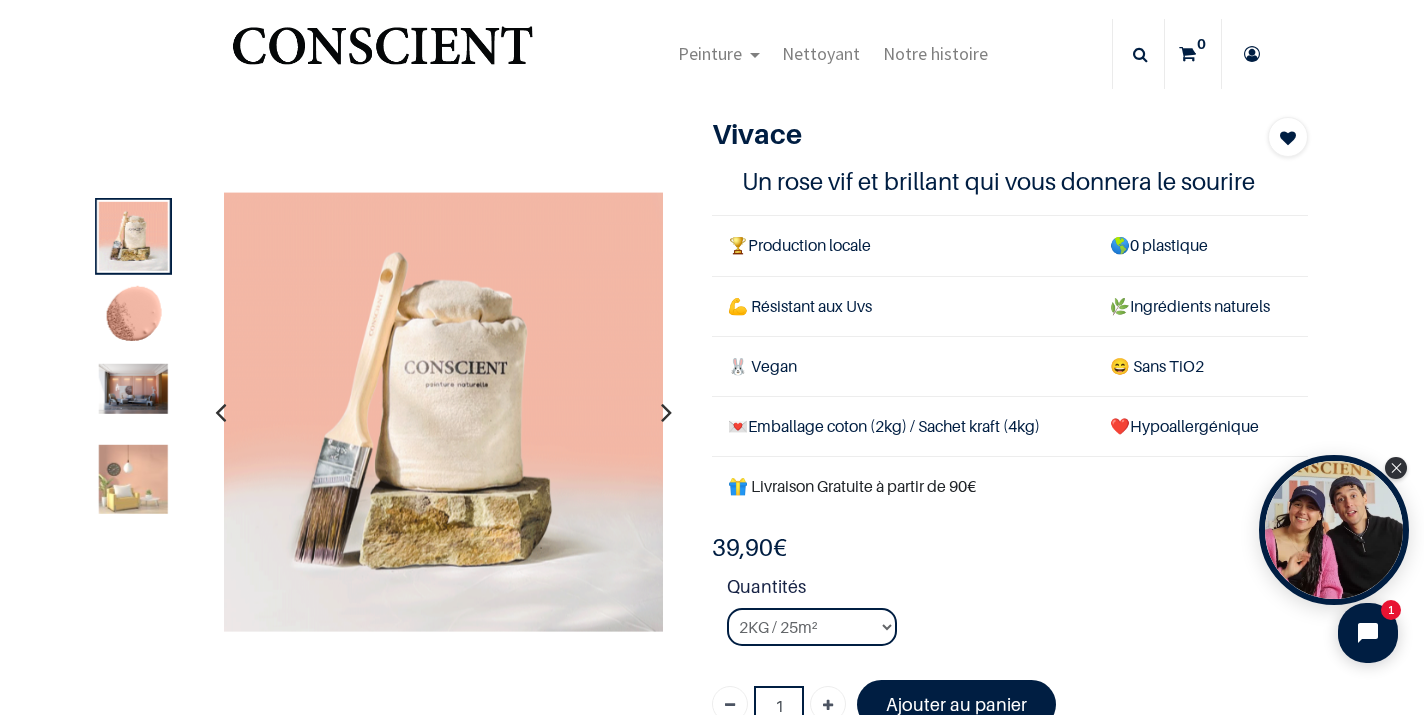 click at bounding box center (666, 412) 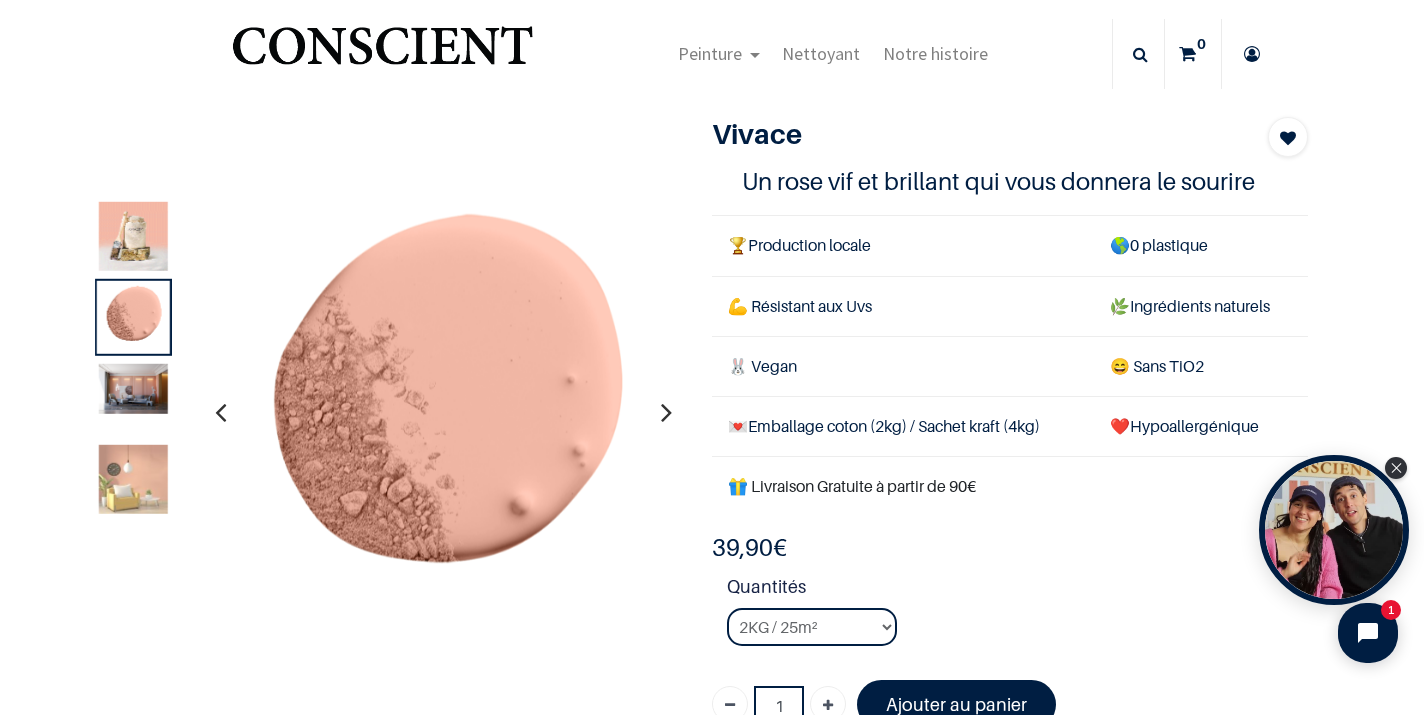 click at bounding box center (666, 412) 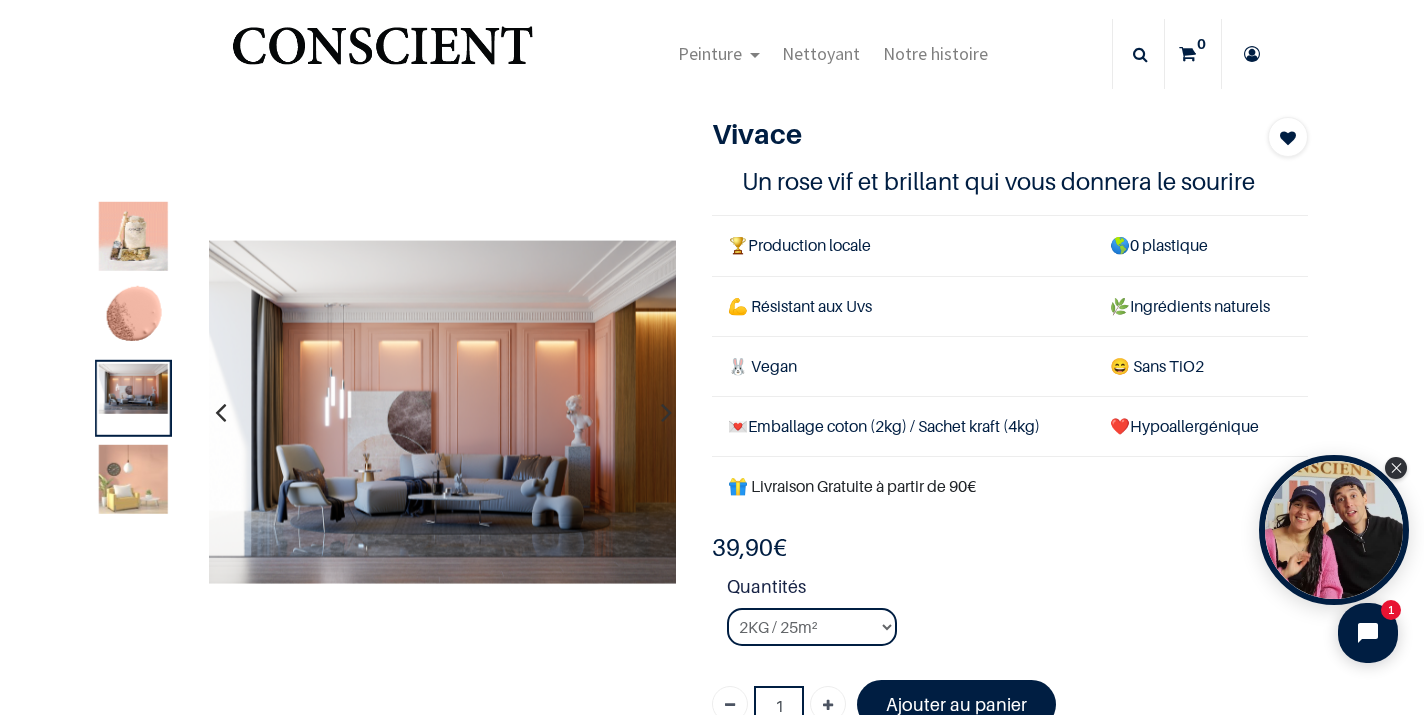 click at bounding box center (666, 412) 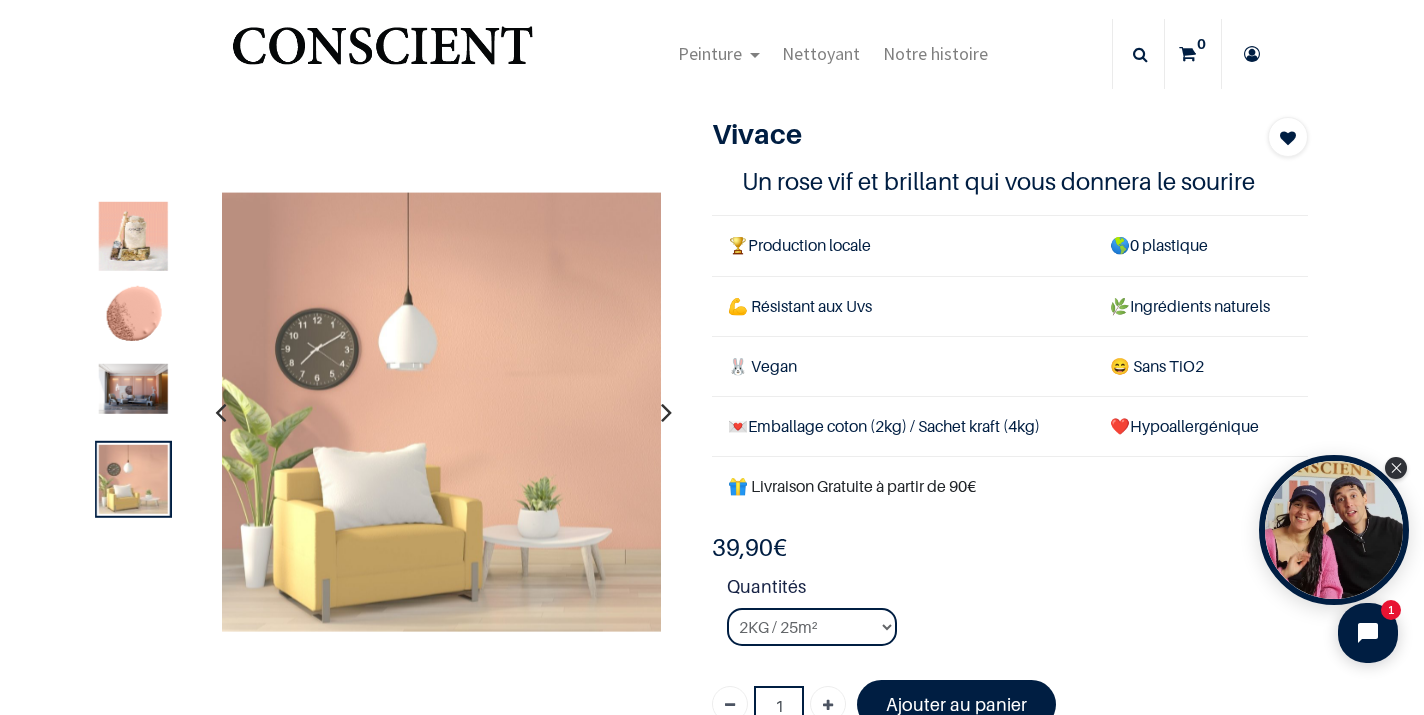 click at bounding box center [220, 412] 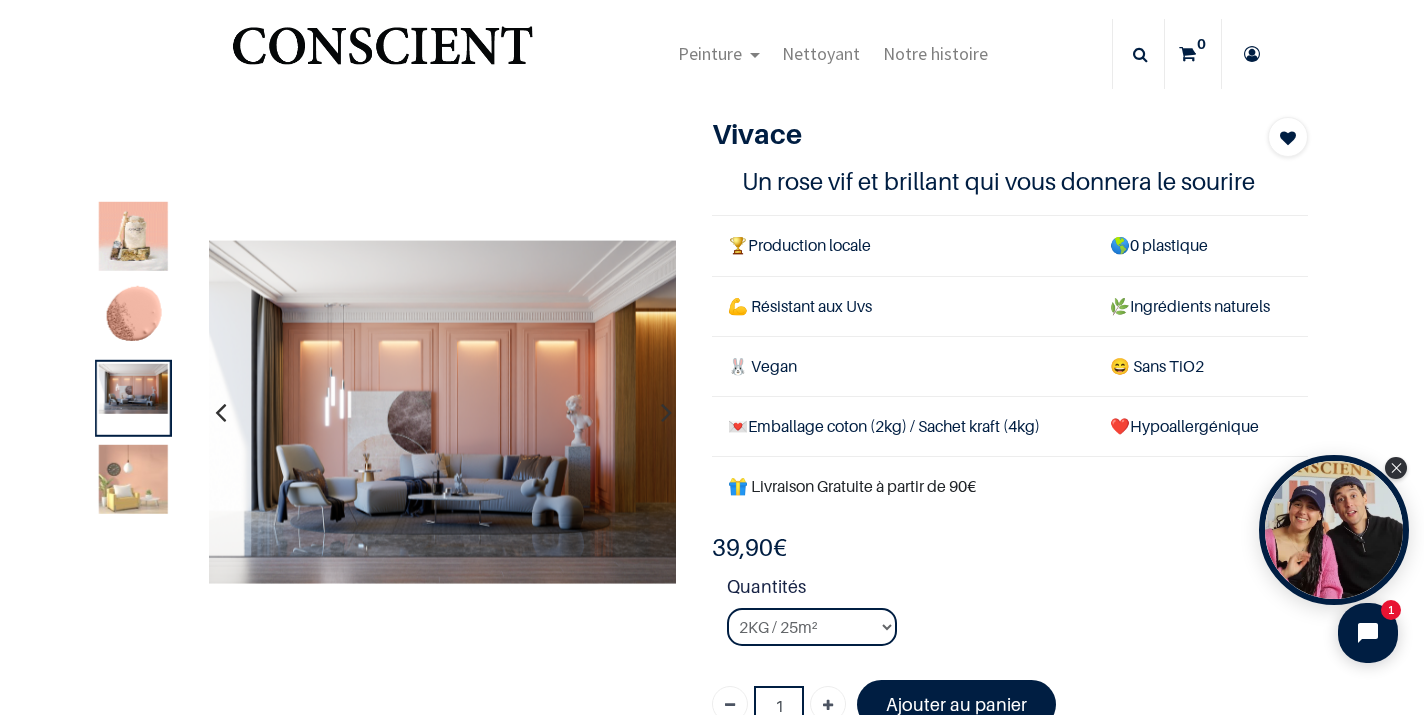 click at bounding box center (220, 412) 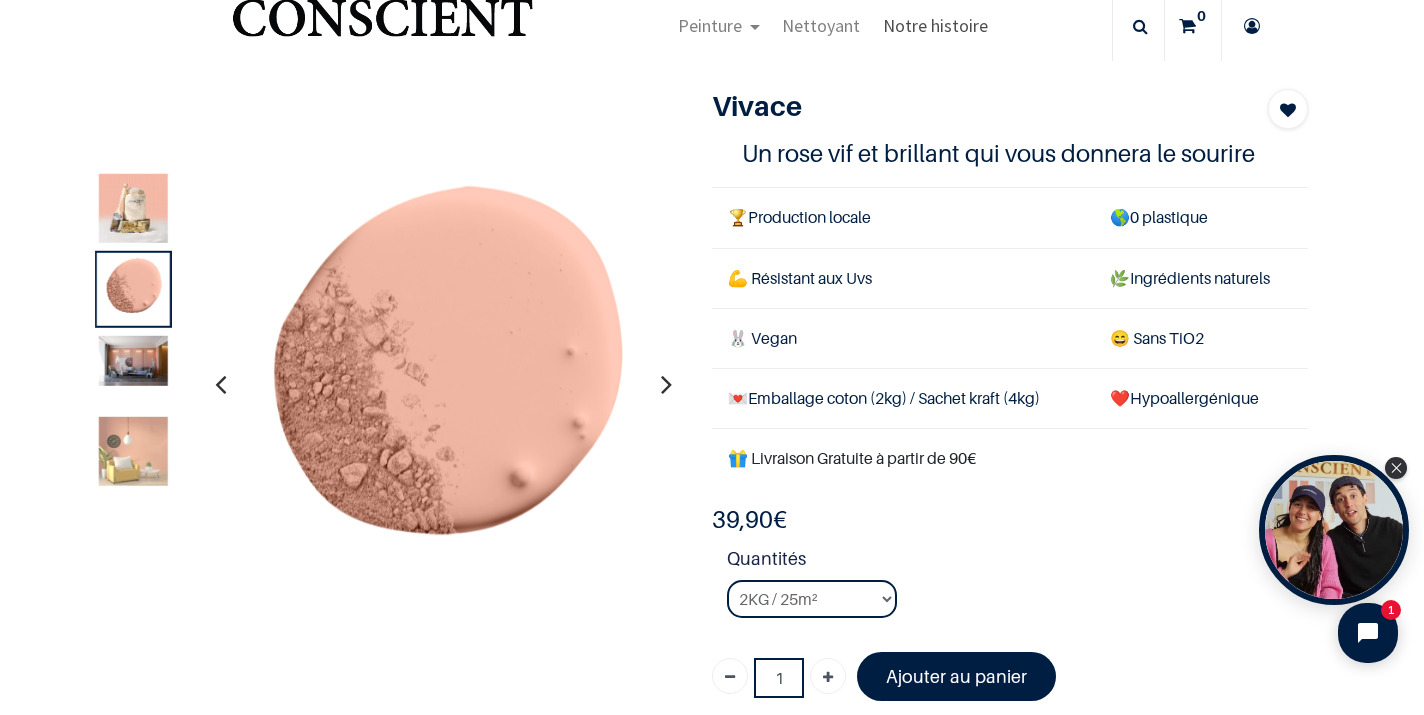 scroll, scrollTop: 54, scrollLeft: 0, axis: vertical 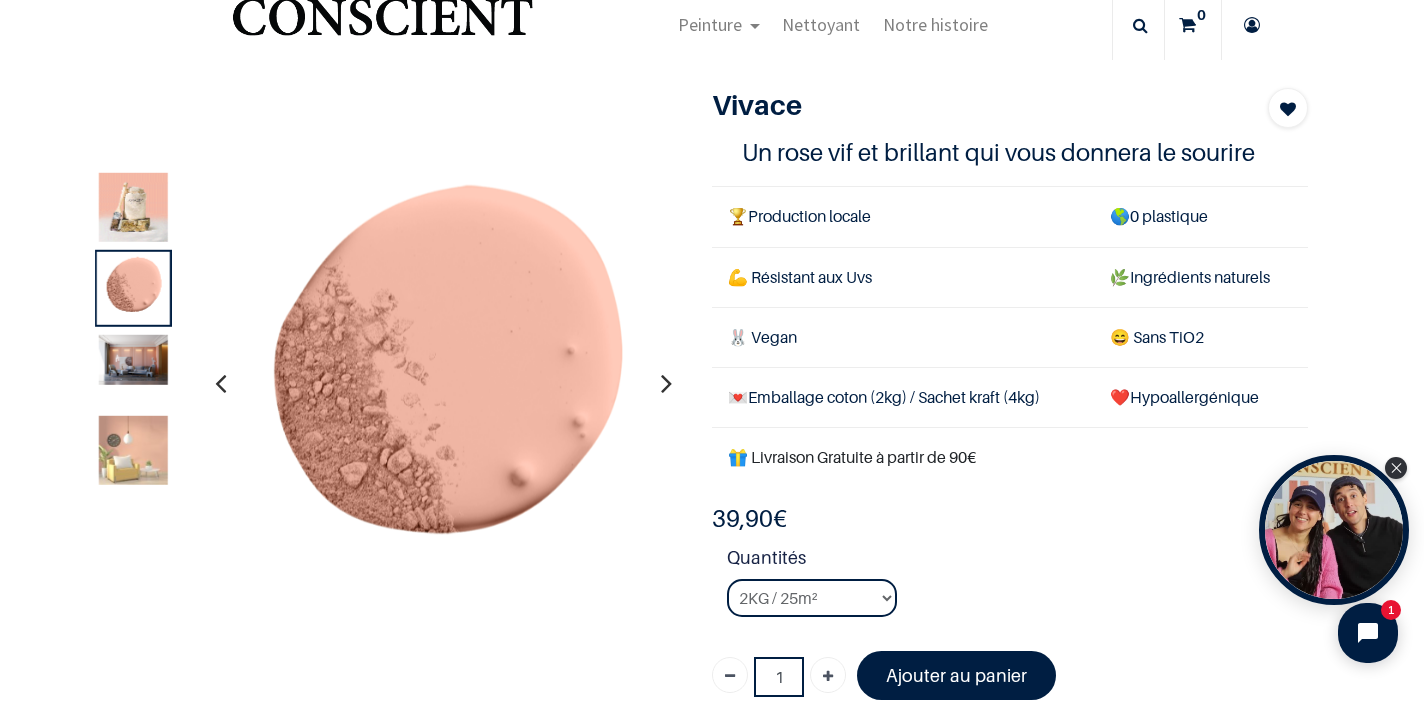 click at bounding box center [666, 383] 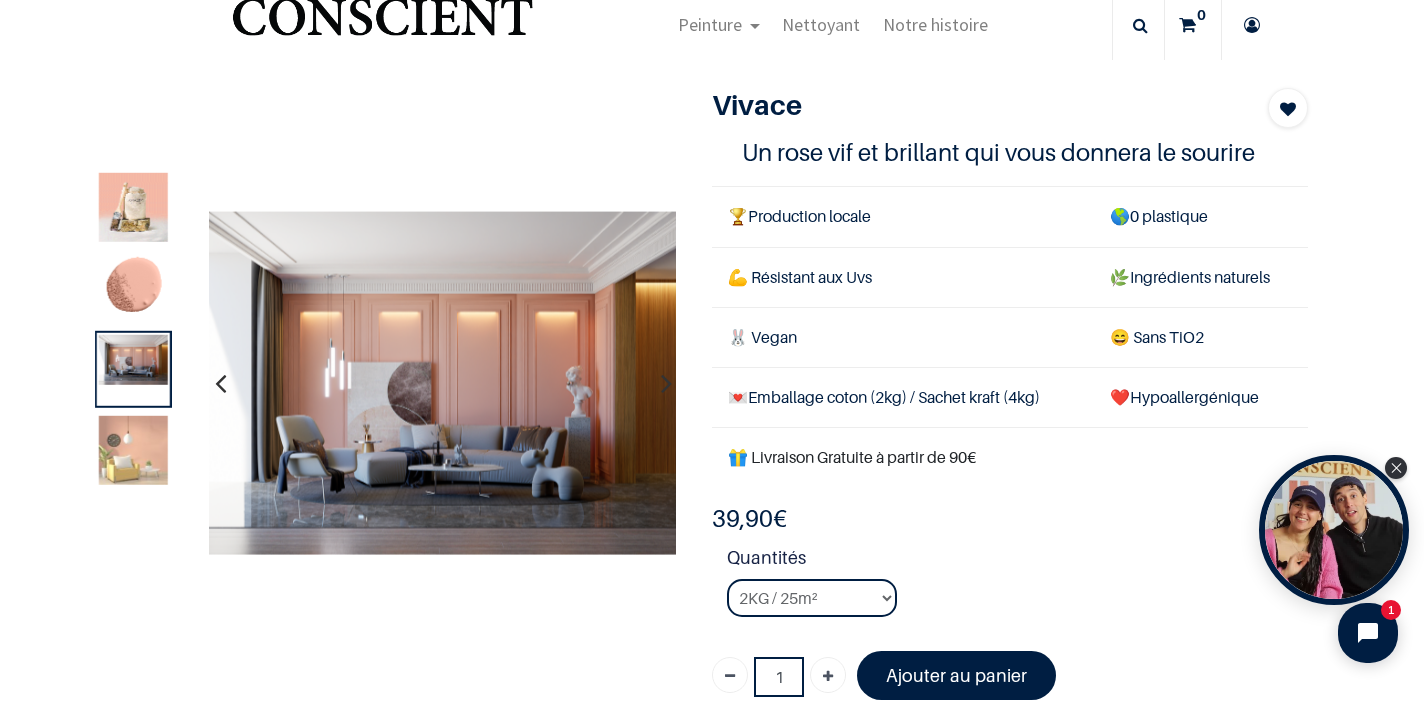 click at bounding box center (666, 383) 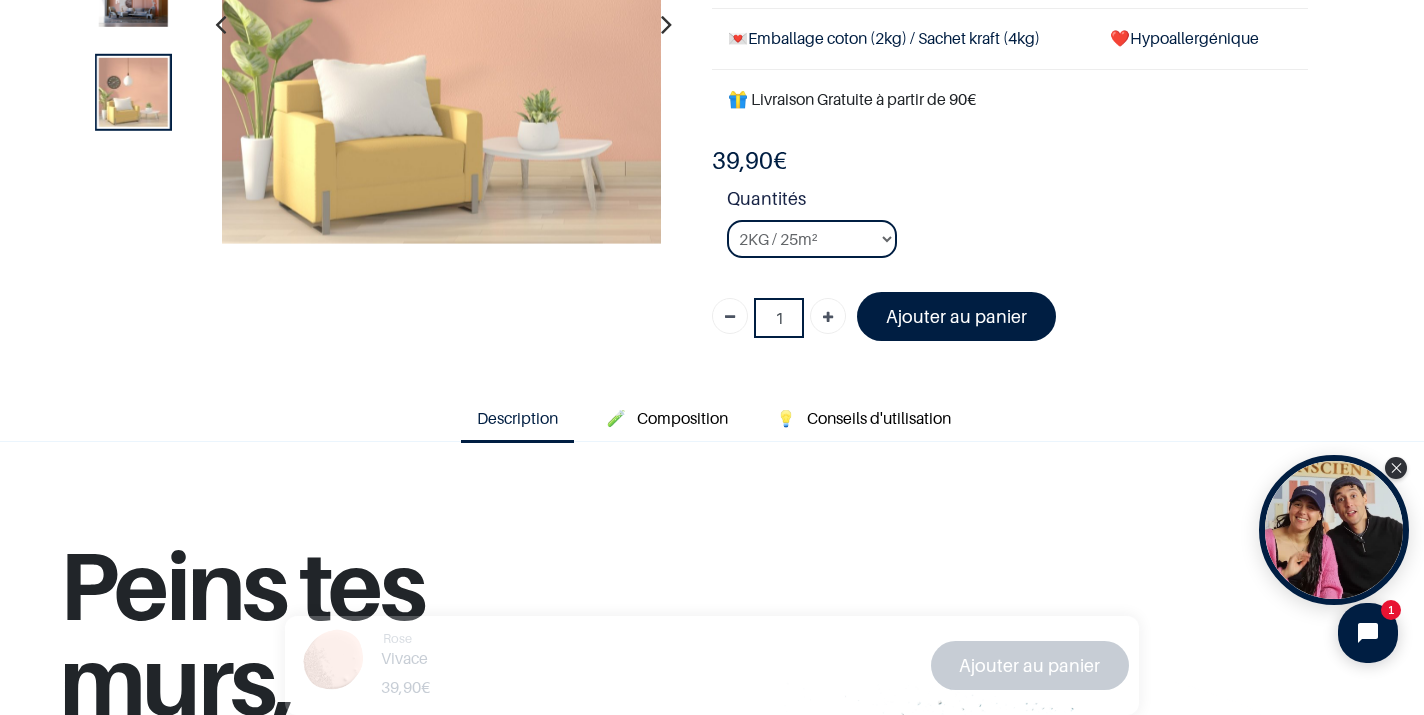 scroll, scrollTop: 291, scrollLeft: 0, axis: vertical 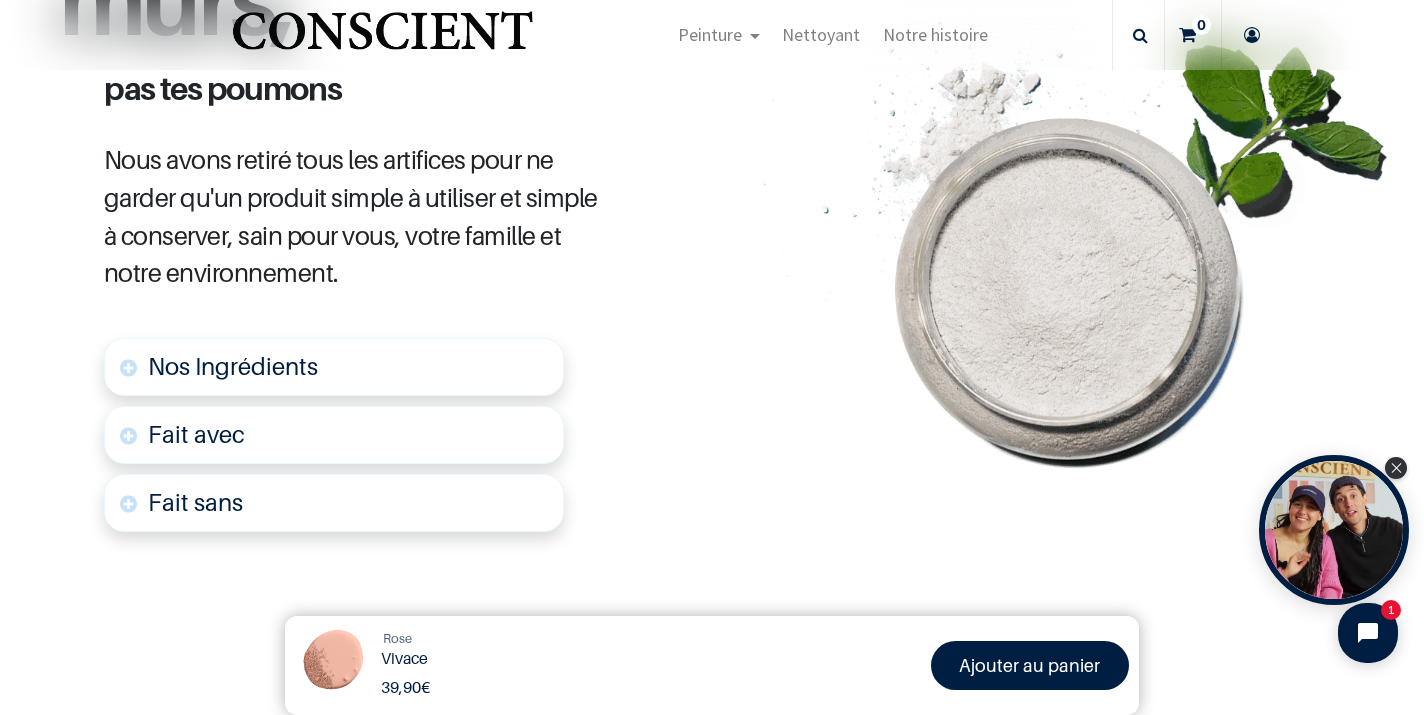 click on "Nos Ingrédients" at bounding box center (233, 366) 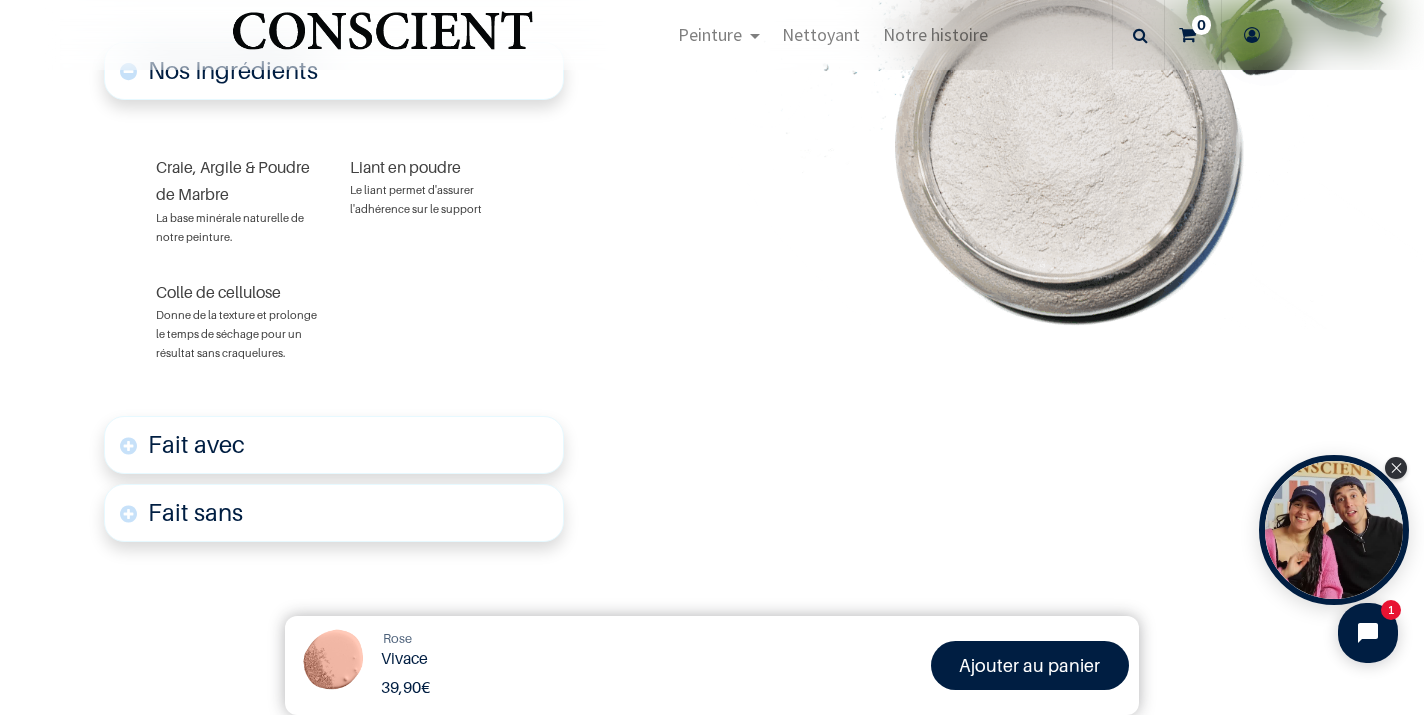 scroll, scrollTop: 1288, scrollLeft: 0, axis: vertical 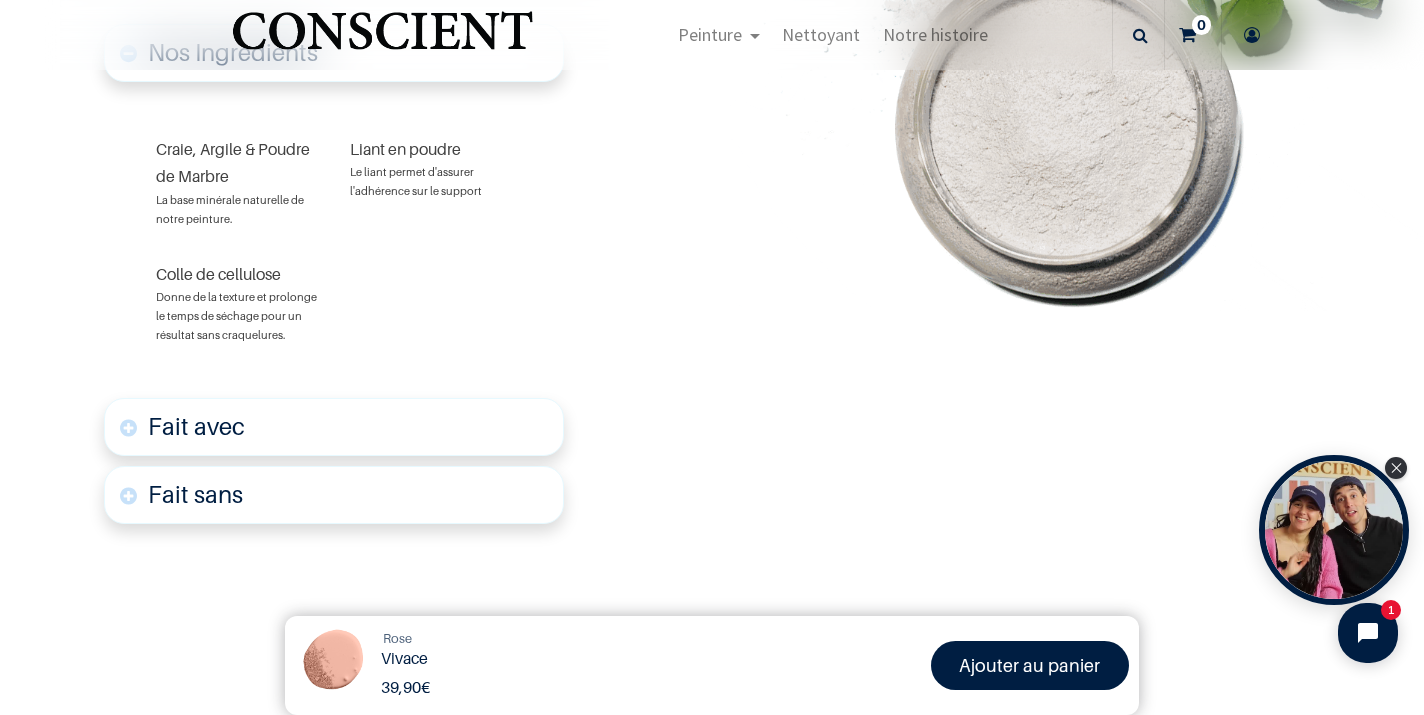 click on "Fait avec" at bounding box center (196, 426) 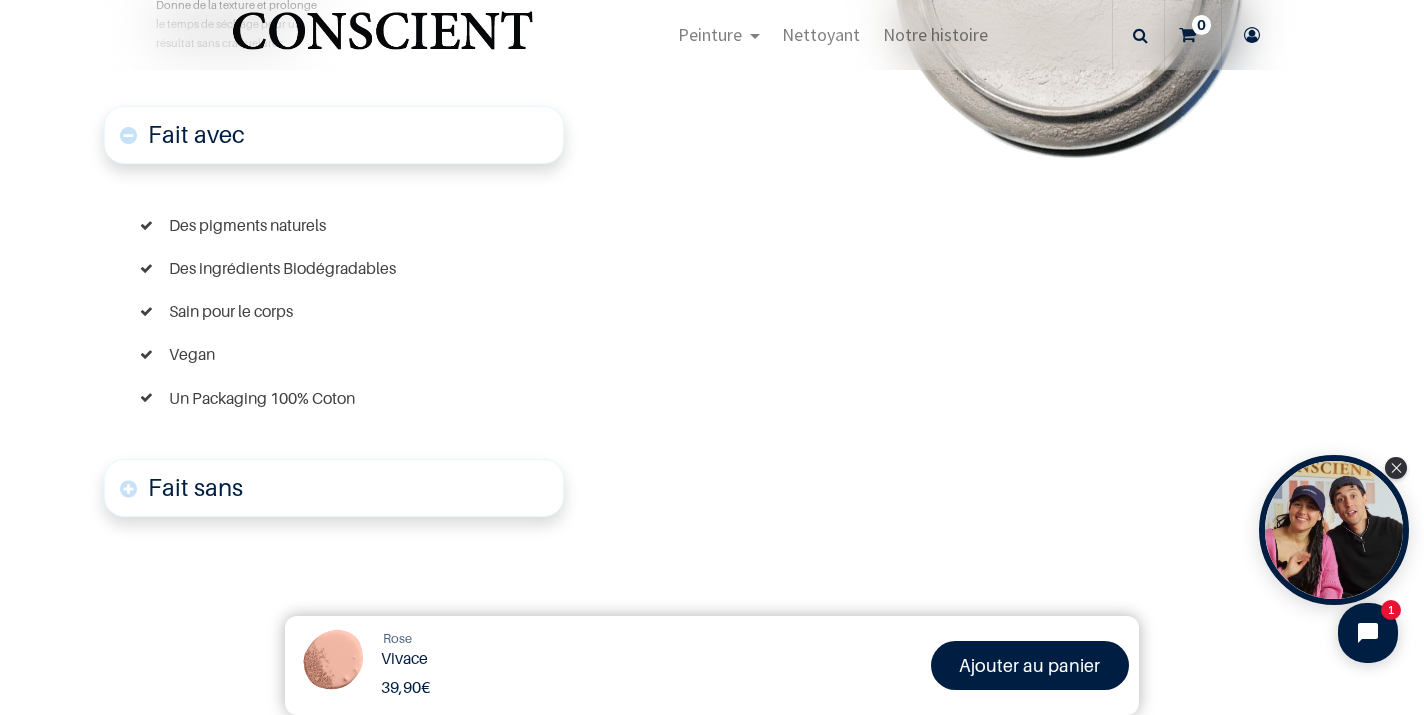 click on "Fait sans" at bounding box center [195, 487] 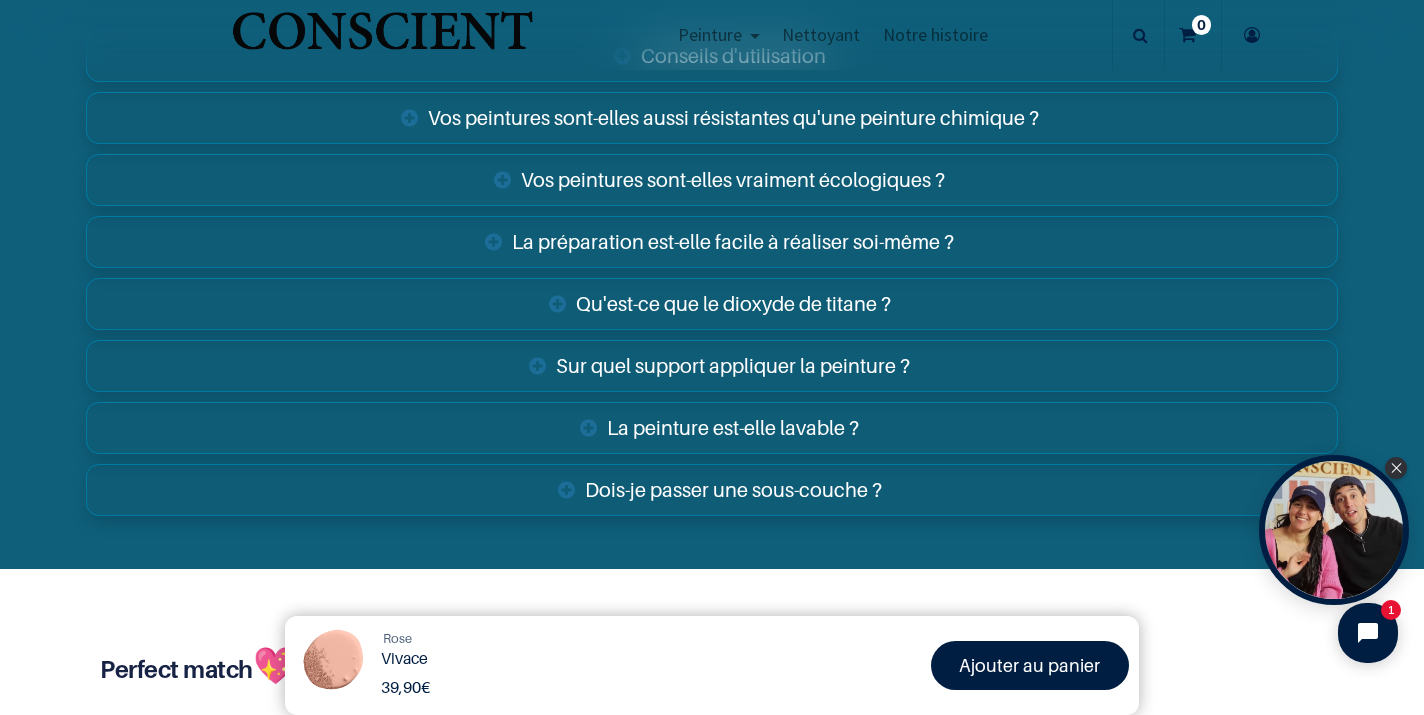 scroll, scrollTop: 4133, scrollLeft: 0, axis: vertical 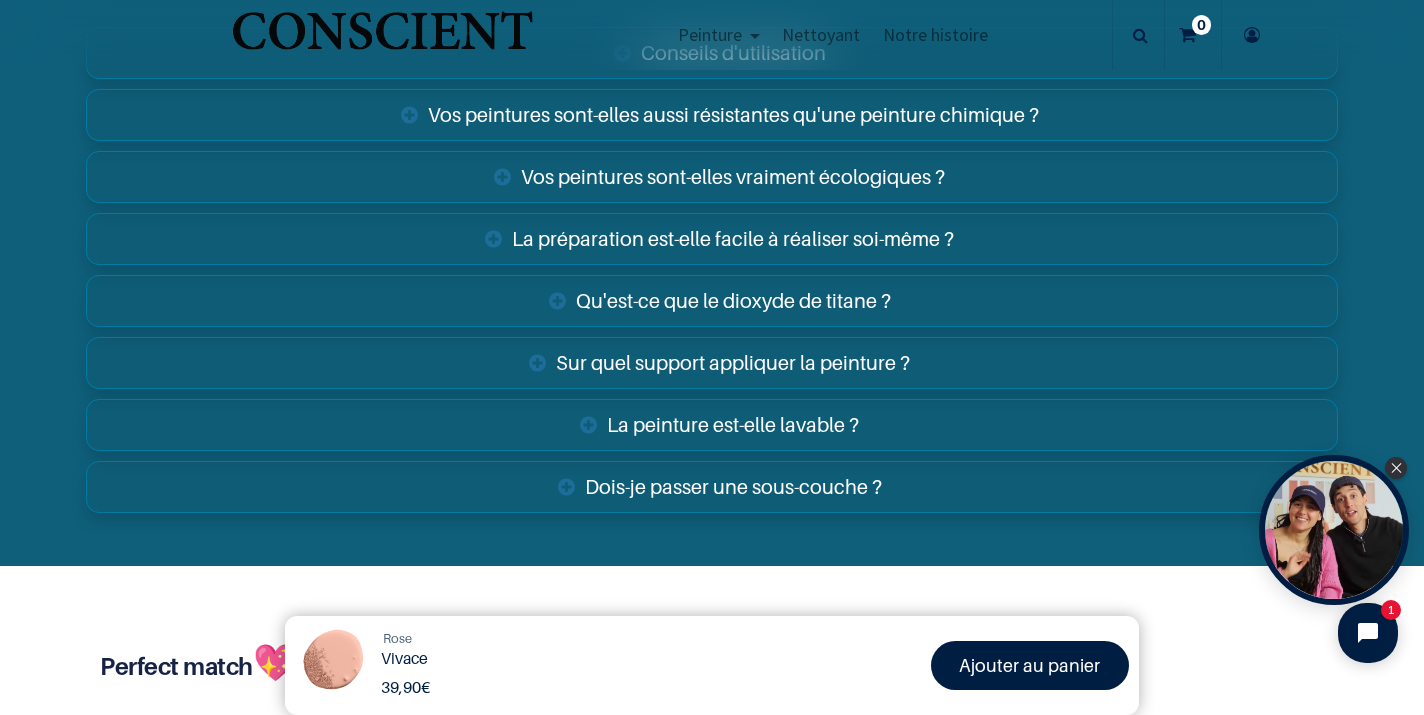 click on "Sur quel support appliquer la peinture ?" at bounding box center [712, 363] 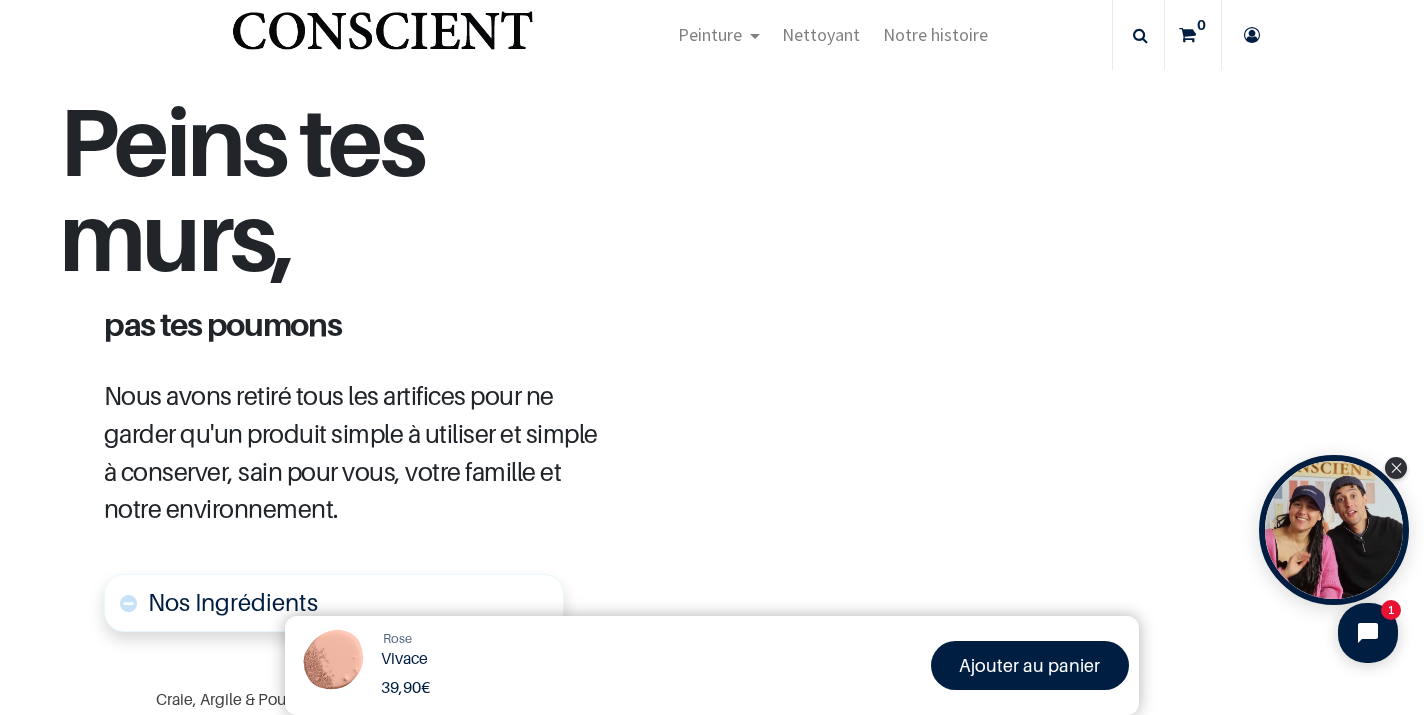 scroll, scrollTop: 500, scrollLeft: 0, axis: vertical 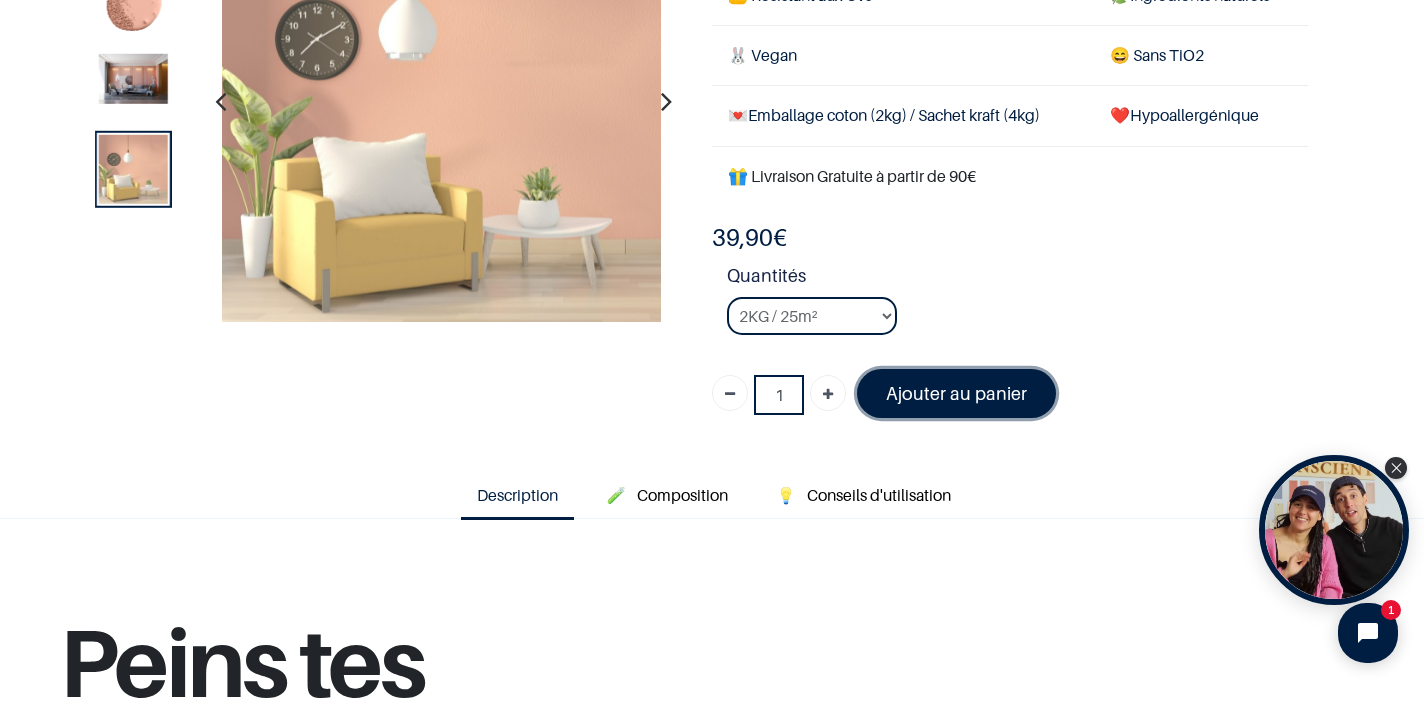 click on "Ajouter au panier" at bounding box center [956, 393] 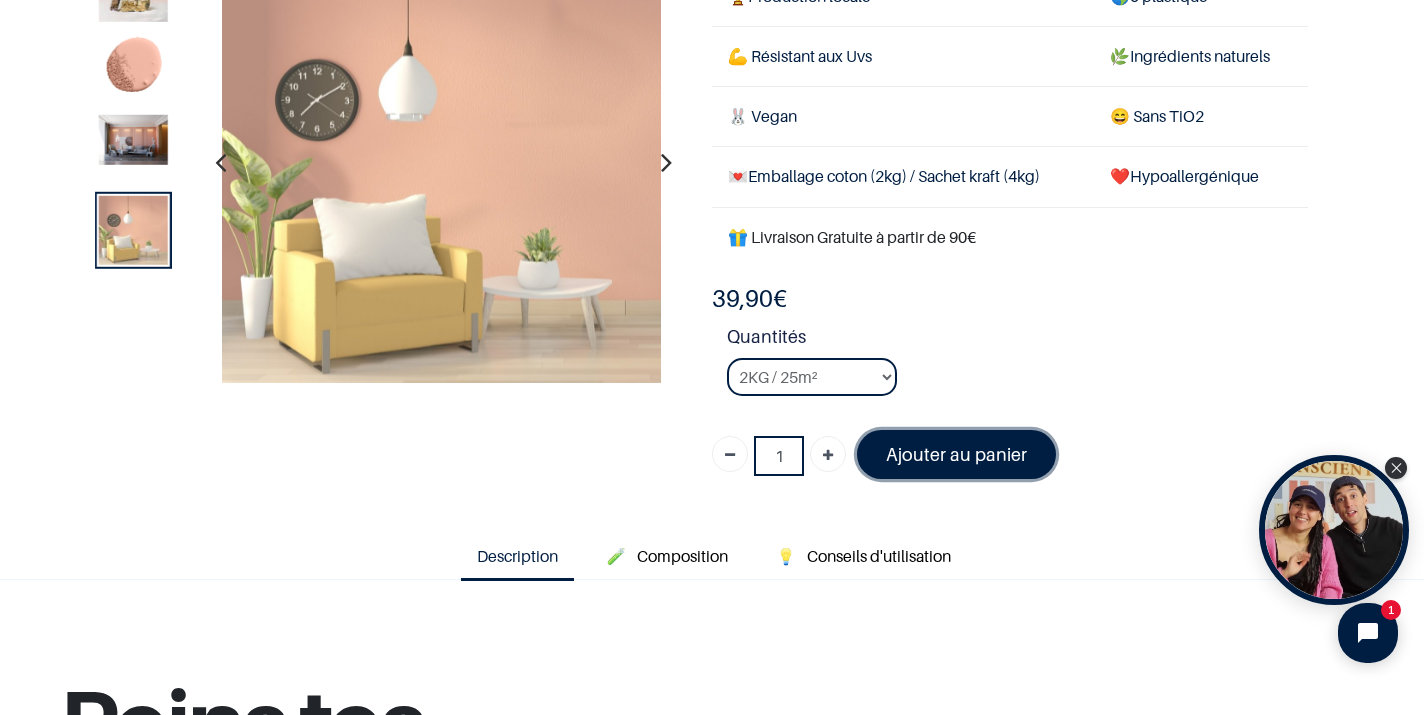 scroll, scrollTop: 152, scrollLeft: 0, axis: vertical 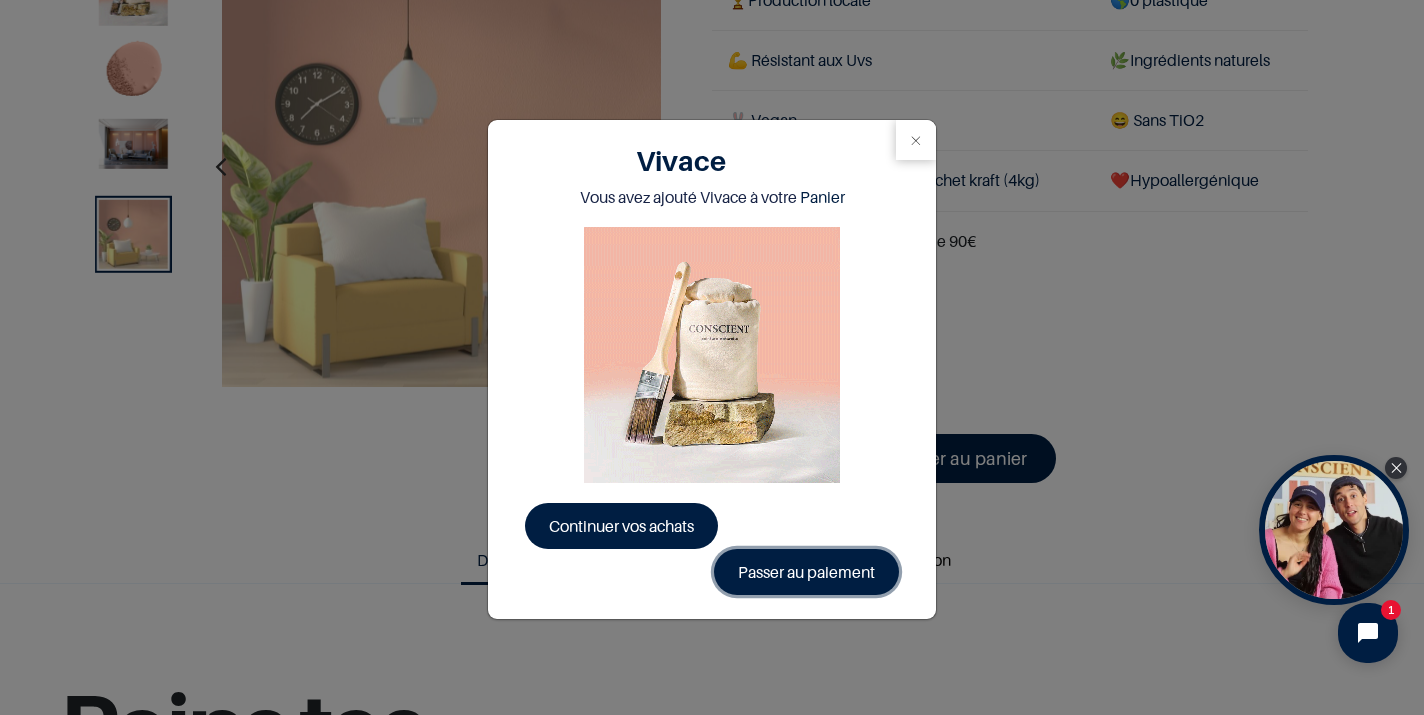 click on "Passer au paiement" at bounding box center (806, 572) 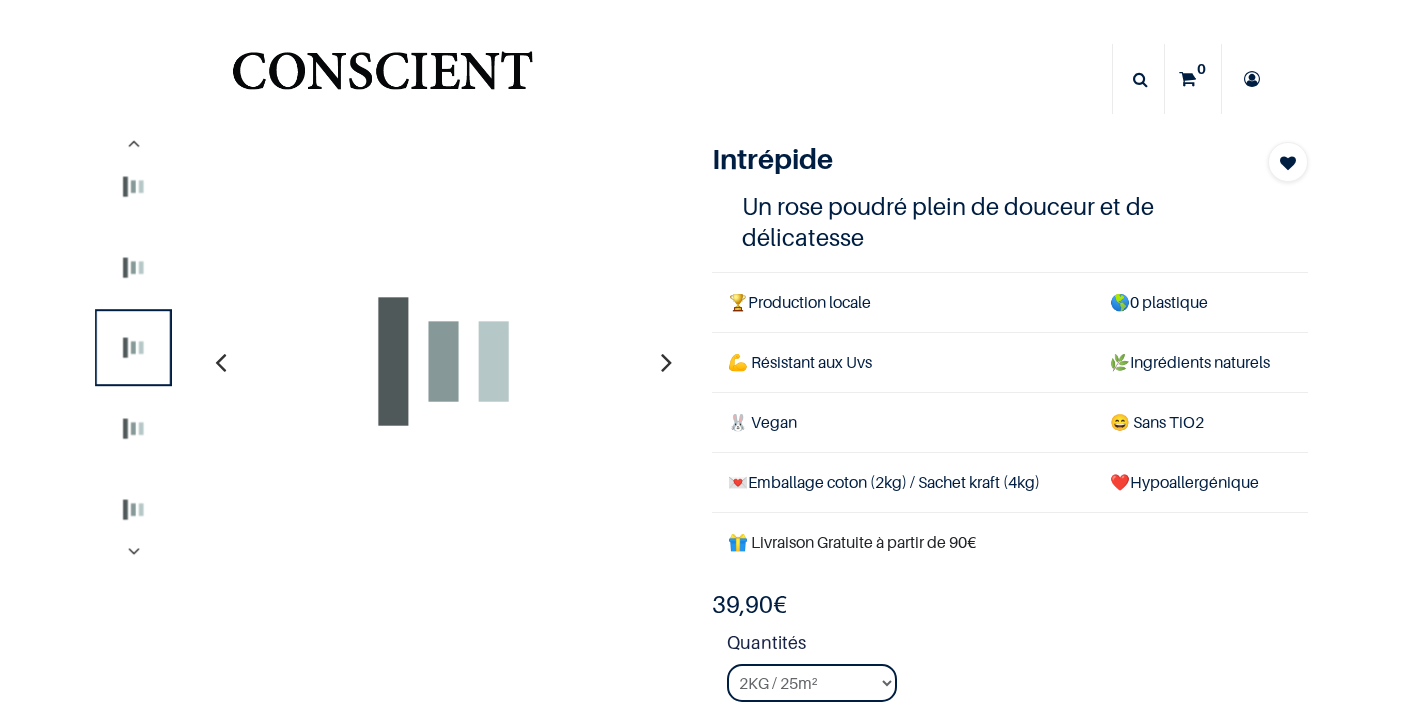 scroll, scrollTop: 0, scrollLeft: 0, axis: both 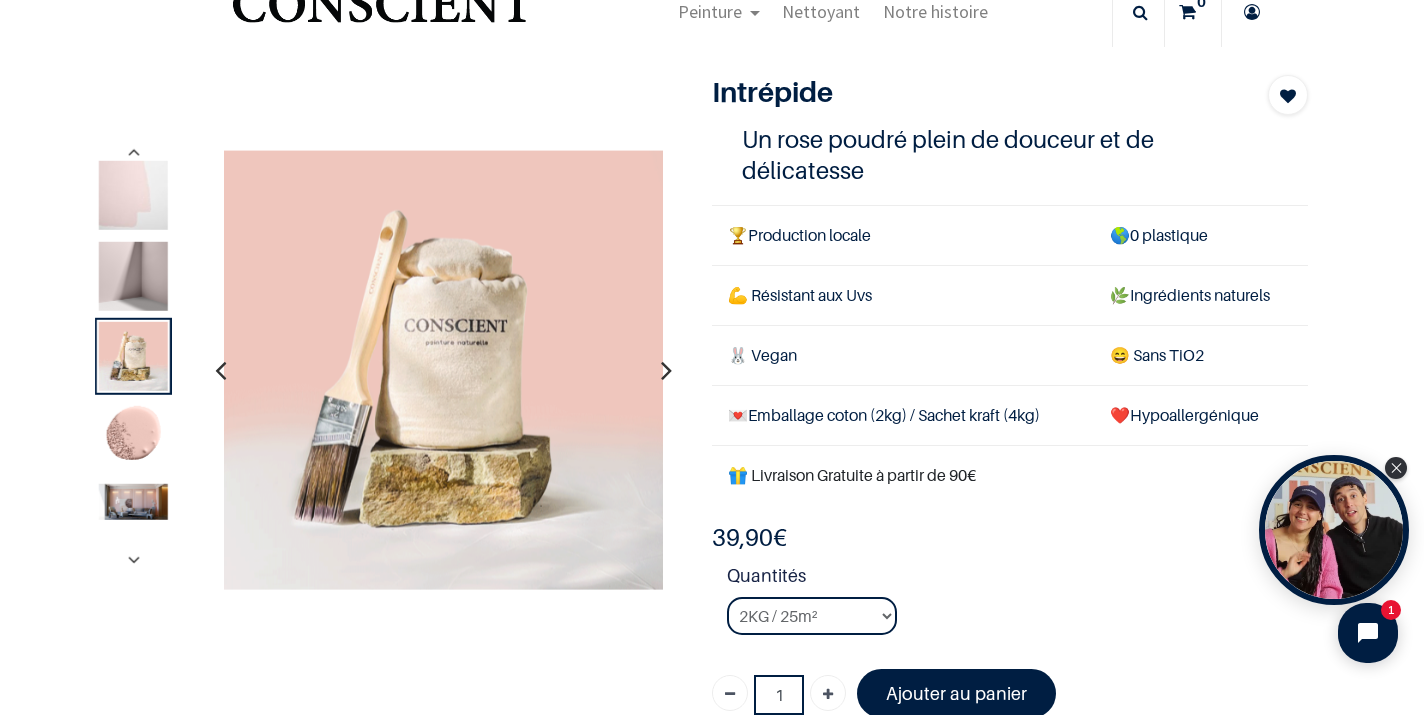 click at bounding box center [666, 370] 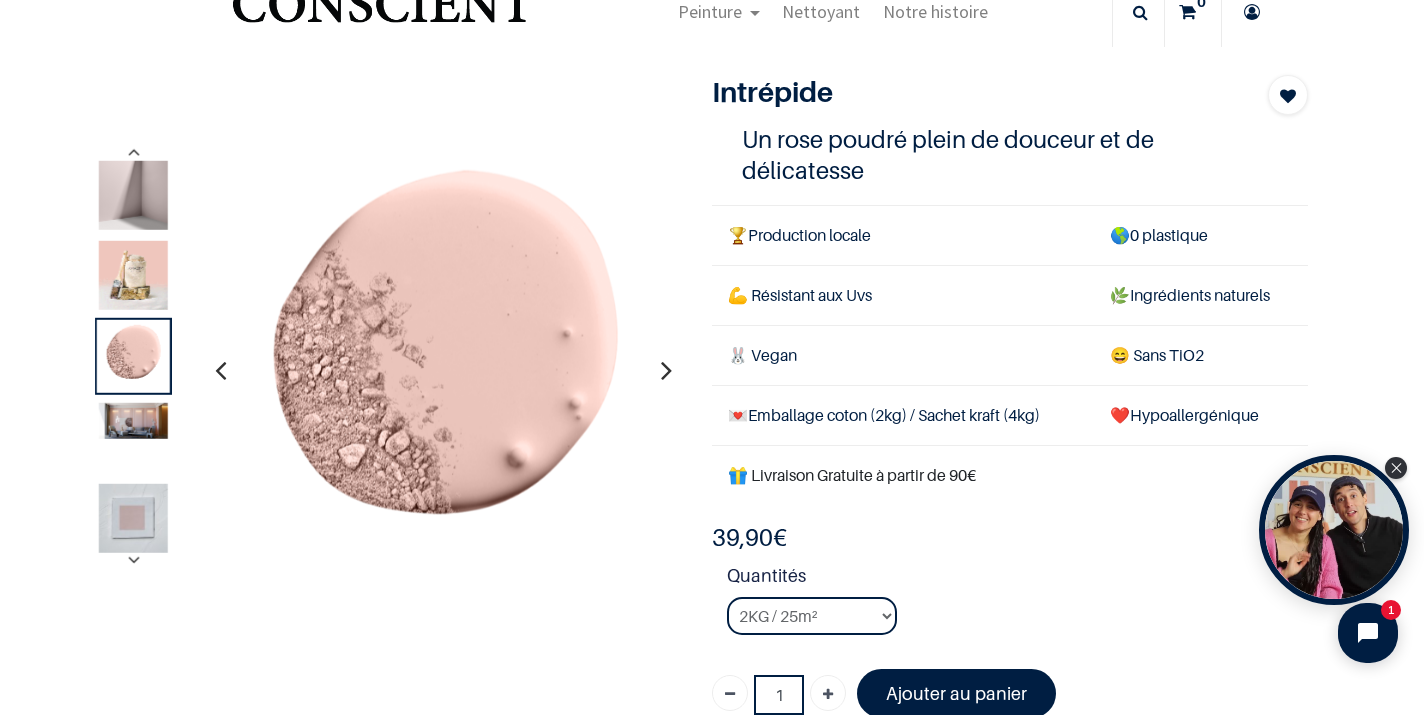 click at bounding box center (666, 370) 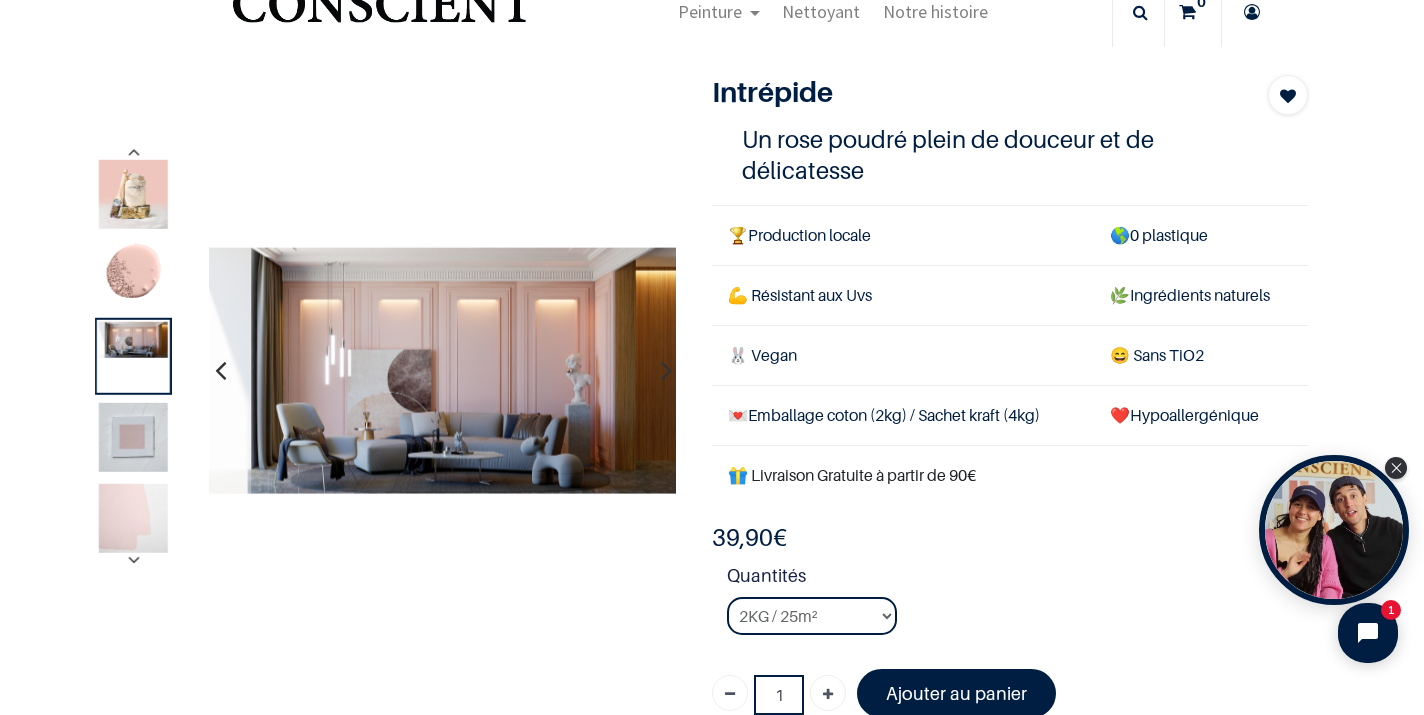 click at bounding box center (666, 370) 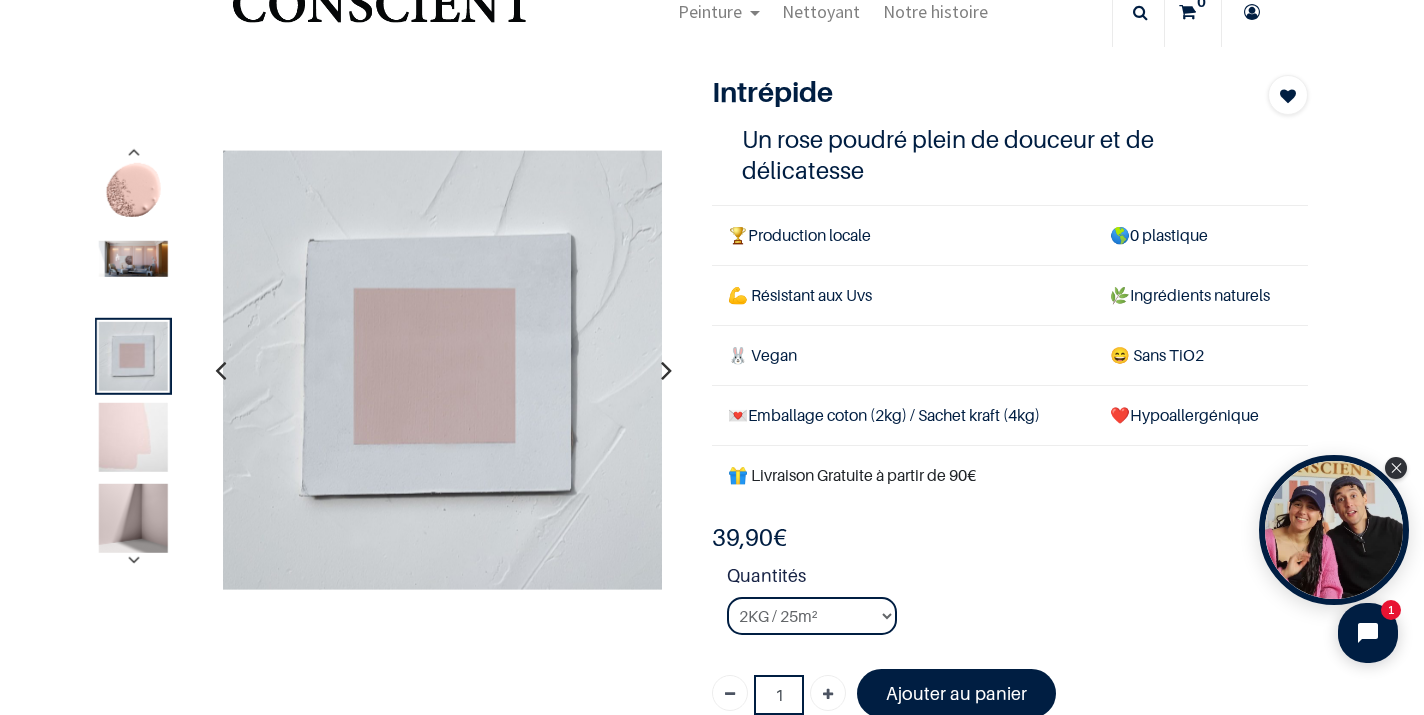 click at bounding box center [666, 370] 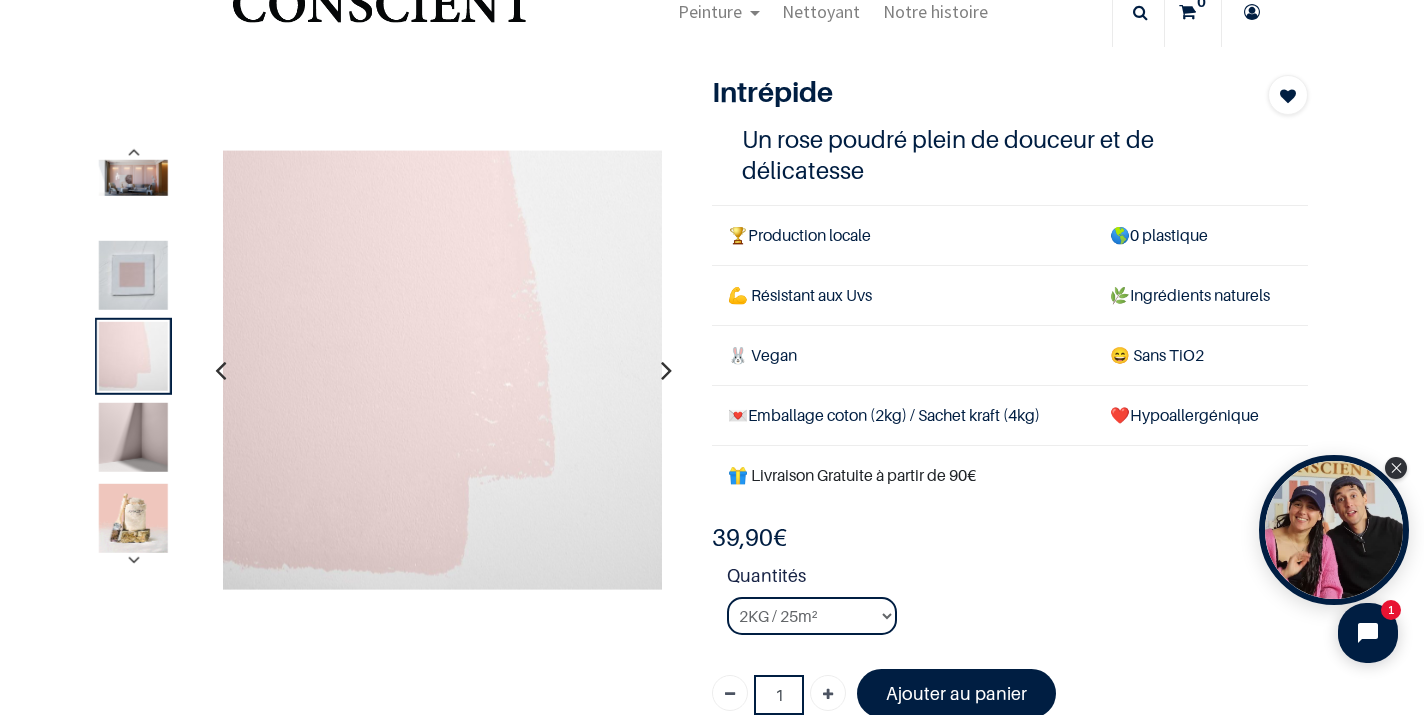 click at bounding box center [666, 370] 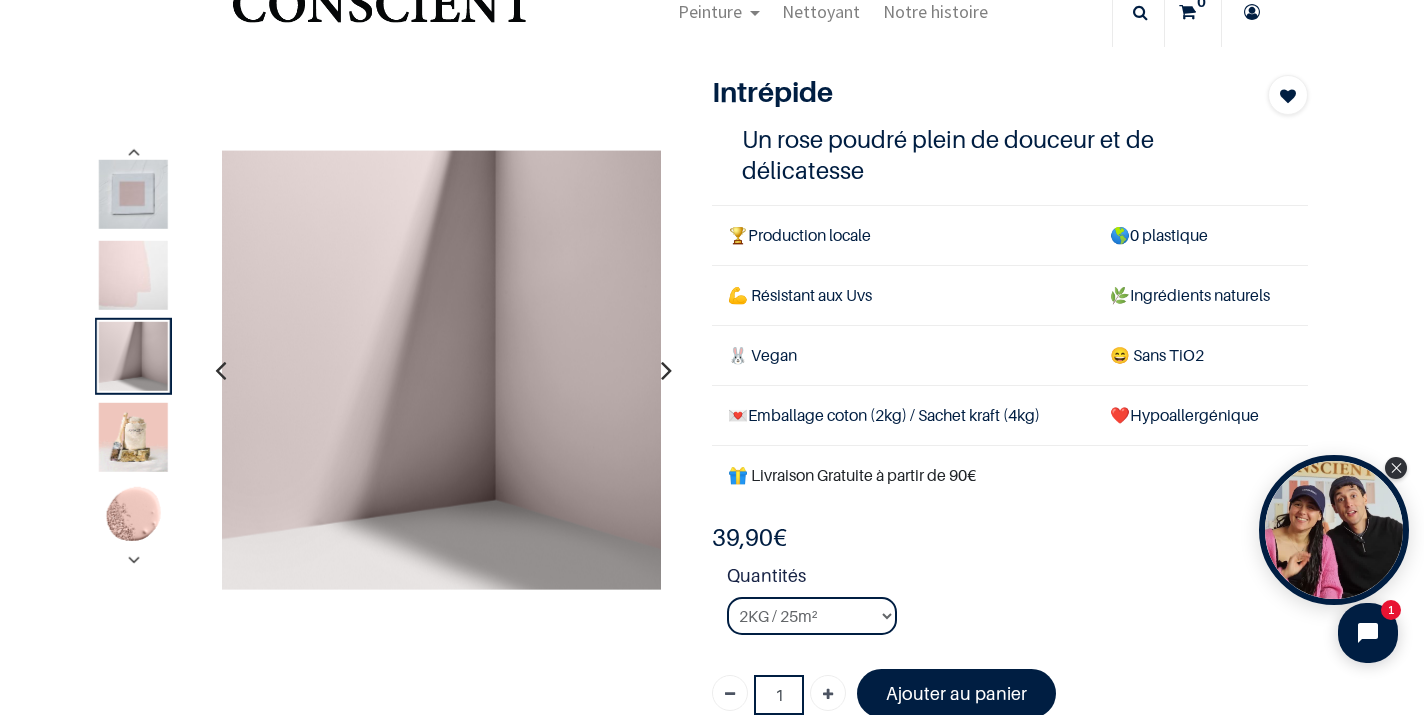 click at bounding box center (666, 370) 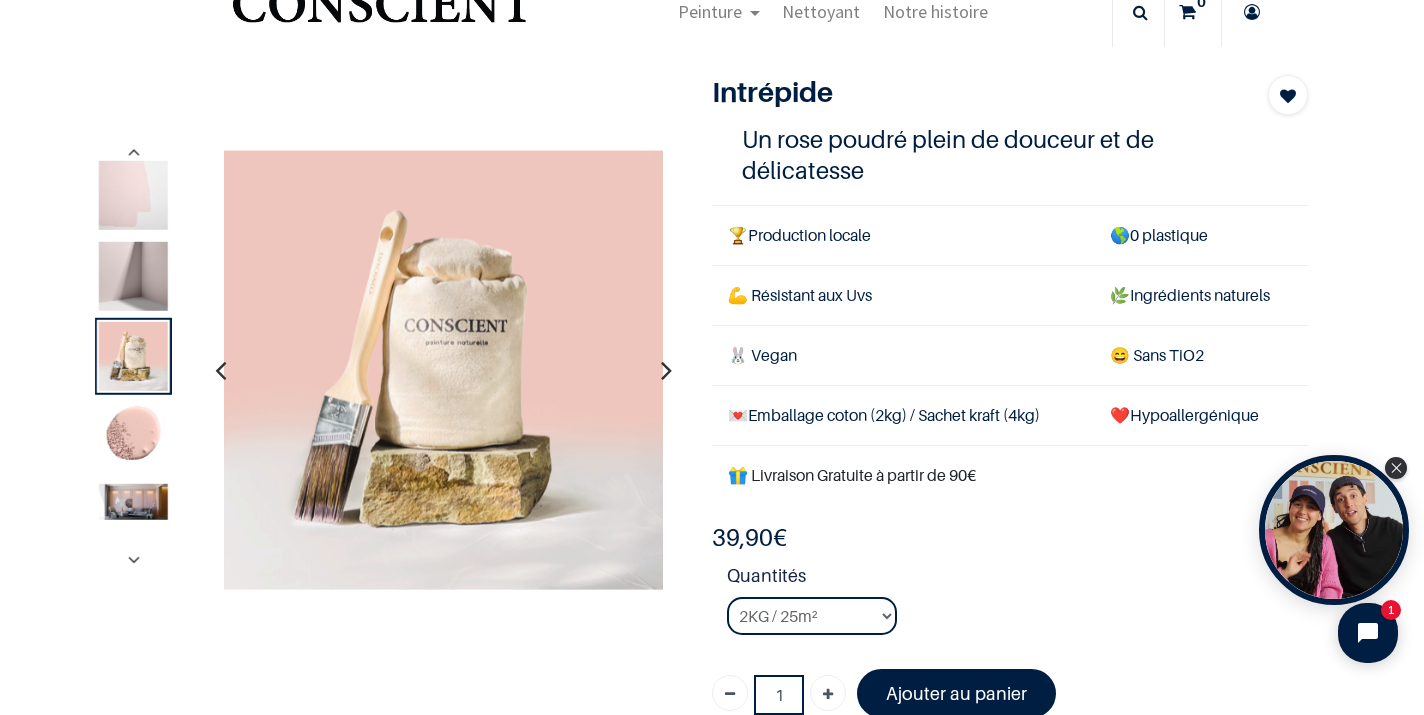 click at bounding box center [666, 370] 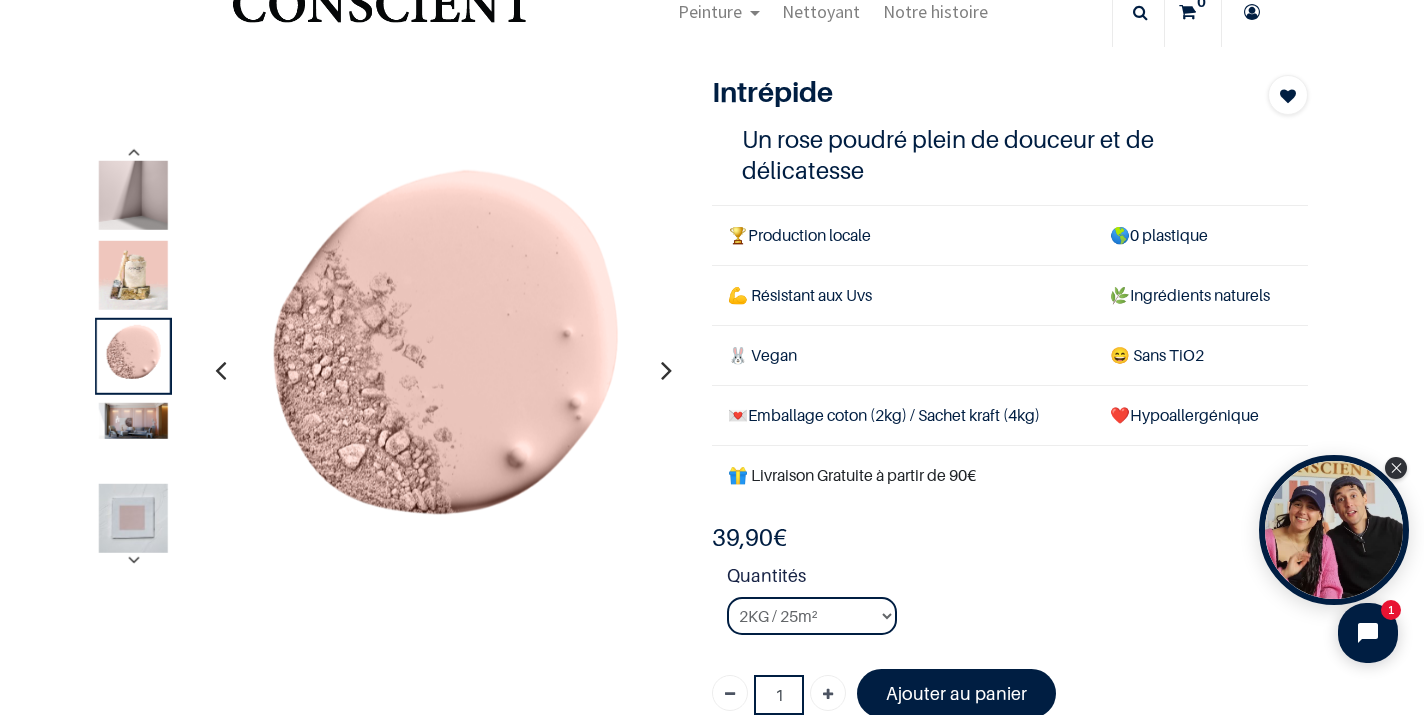 click at bounding box center [666, 370] 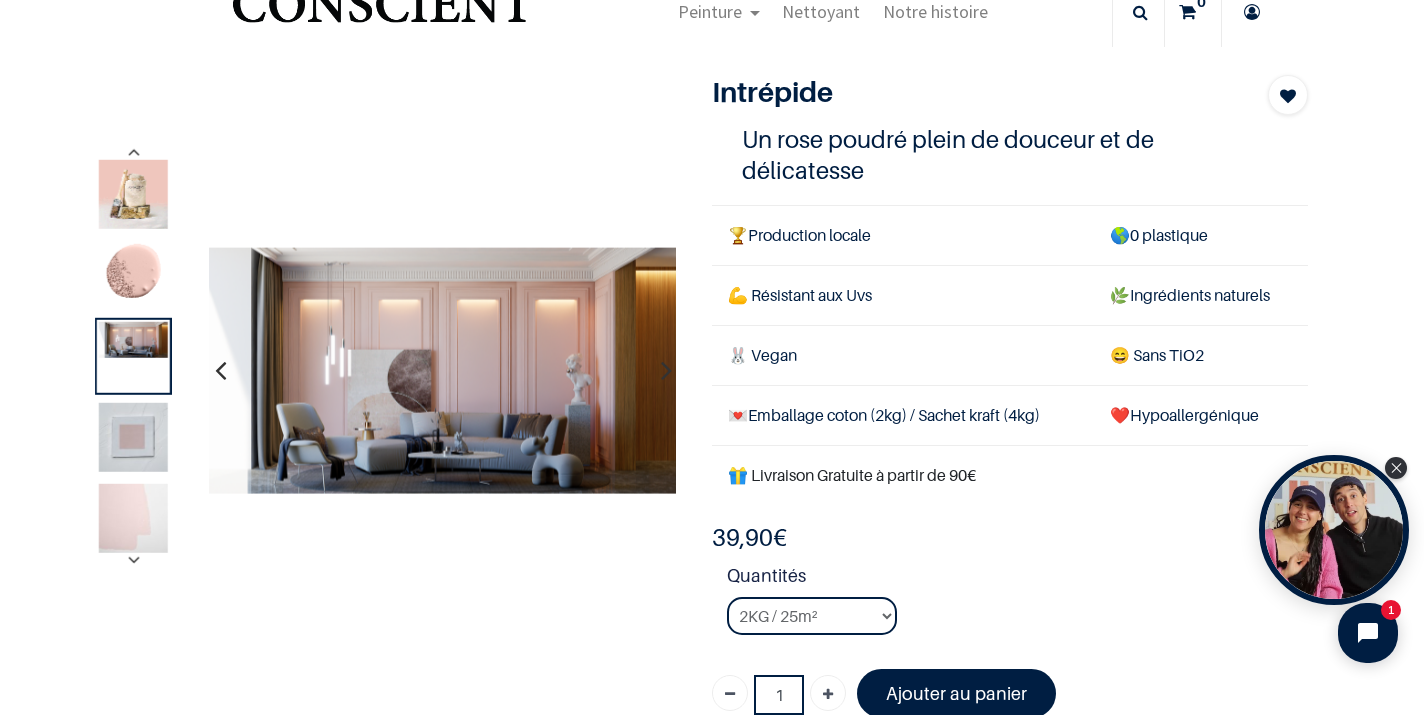 click at bounding box center [666, 370] 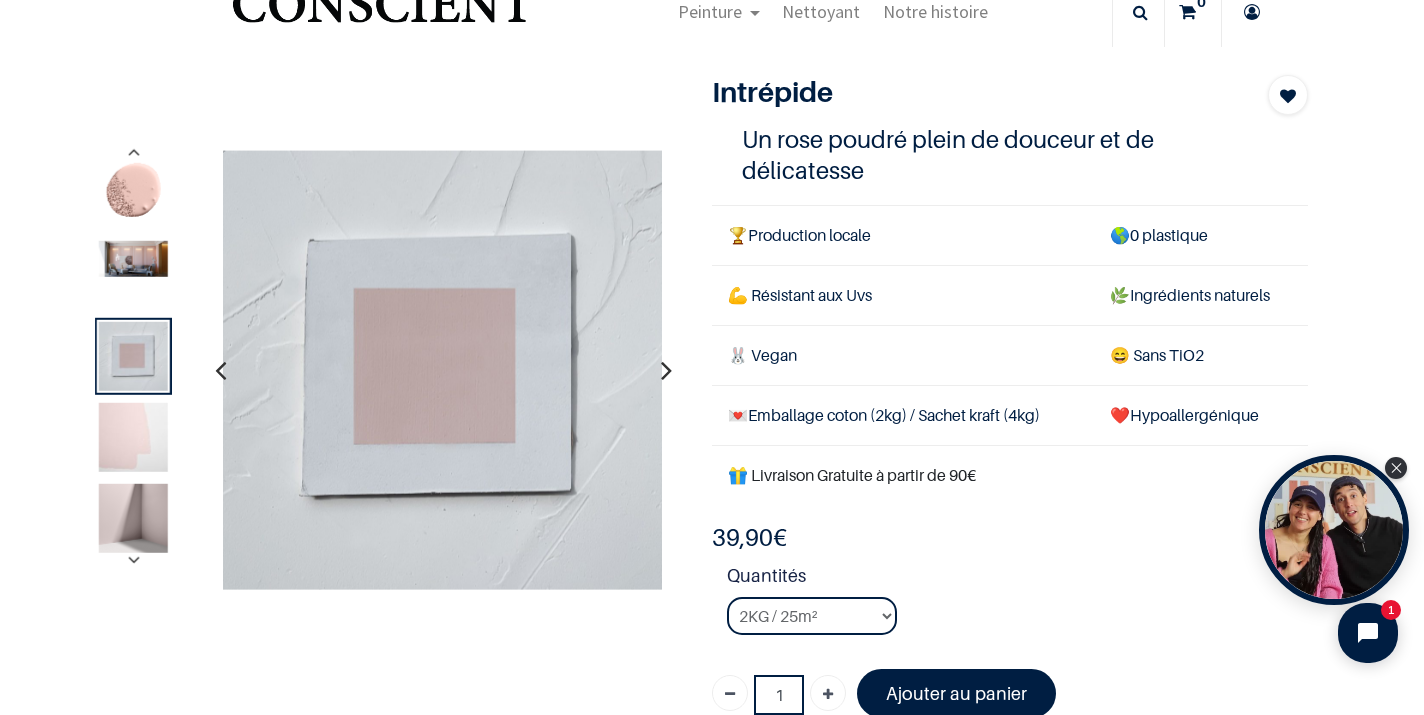 click at bounding box center [666, 370] 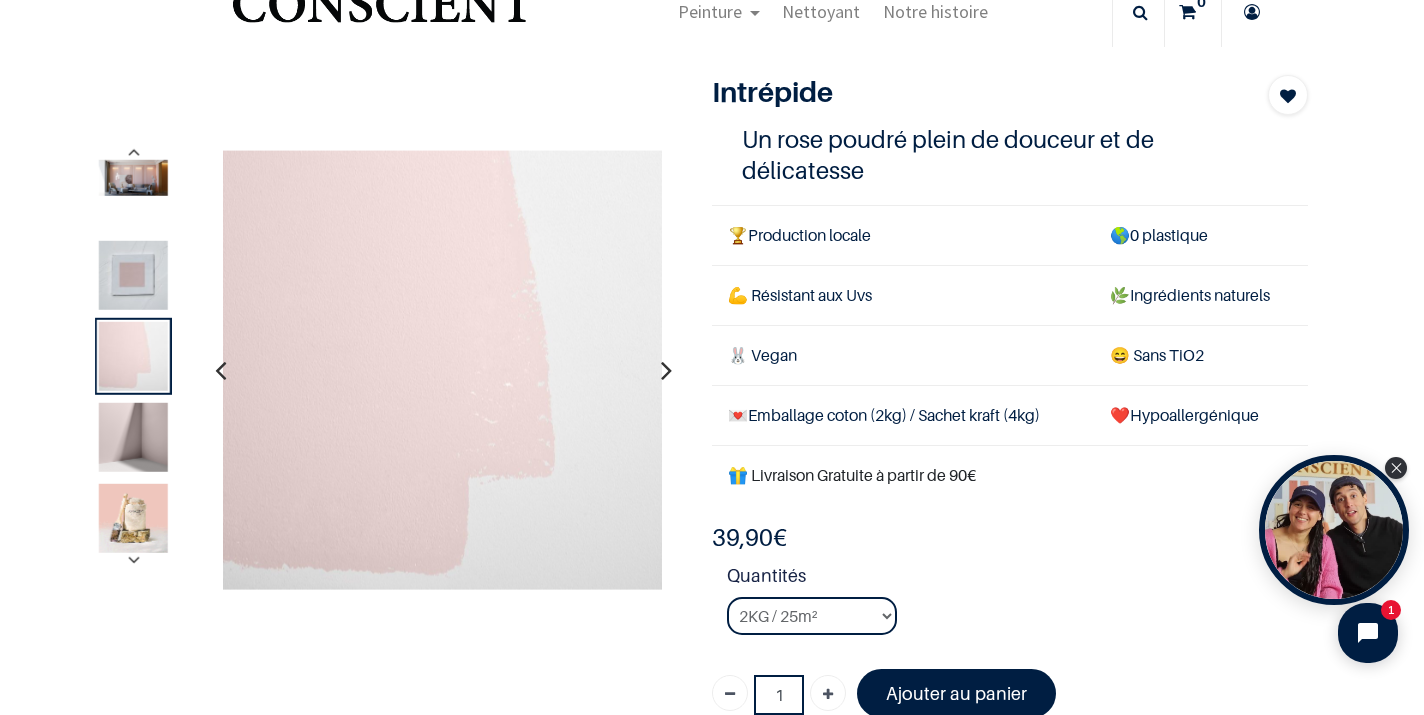 click at bounding box center (666, 370) 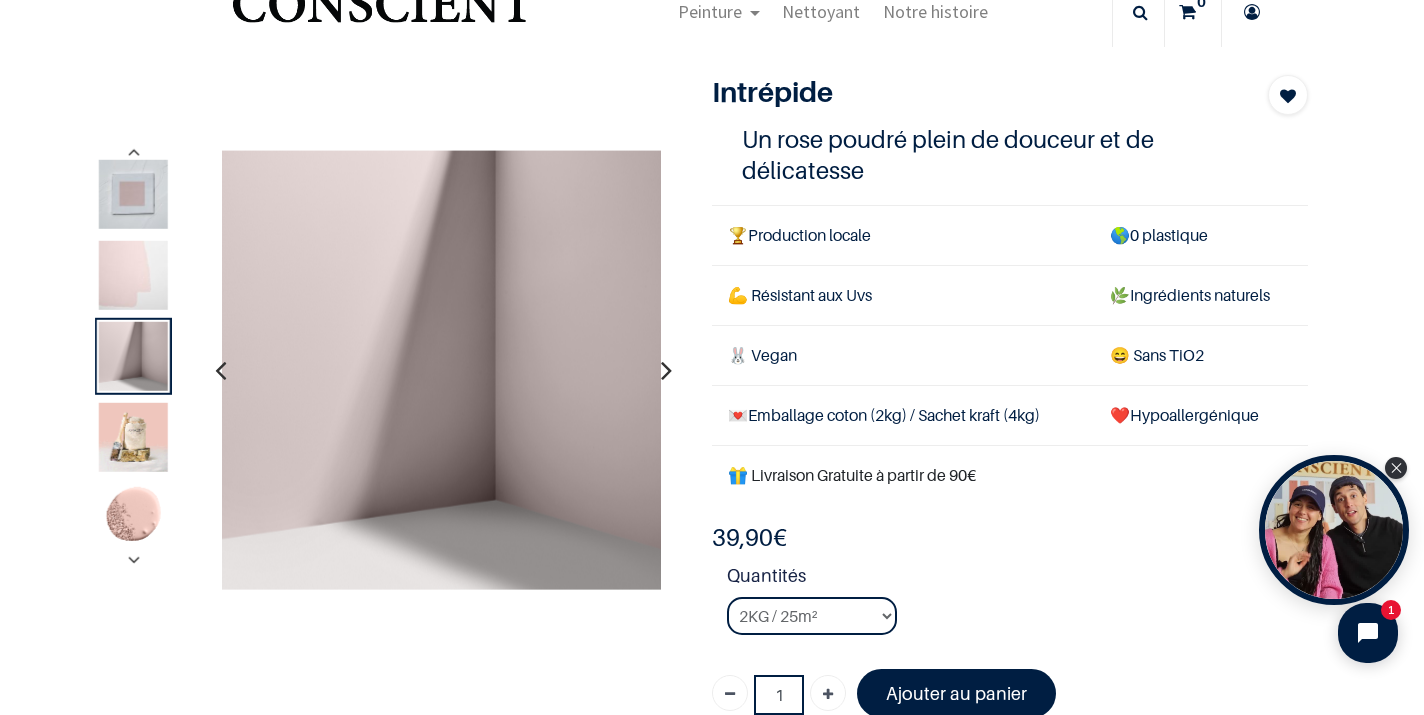 click at bounding box center (666, 370) 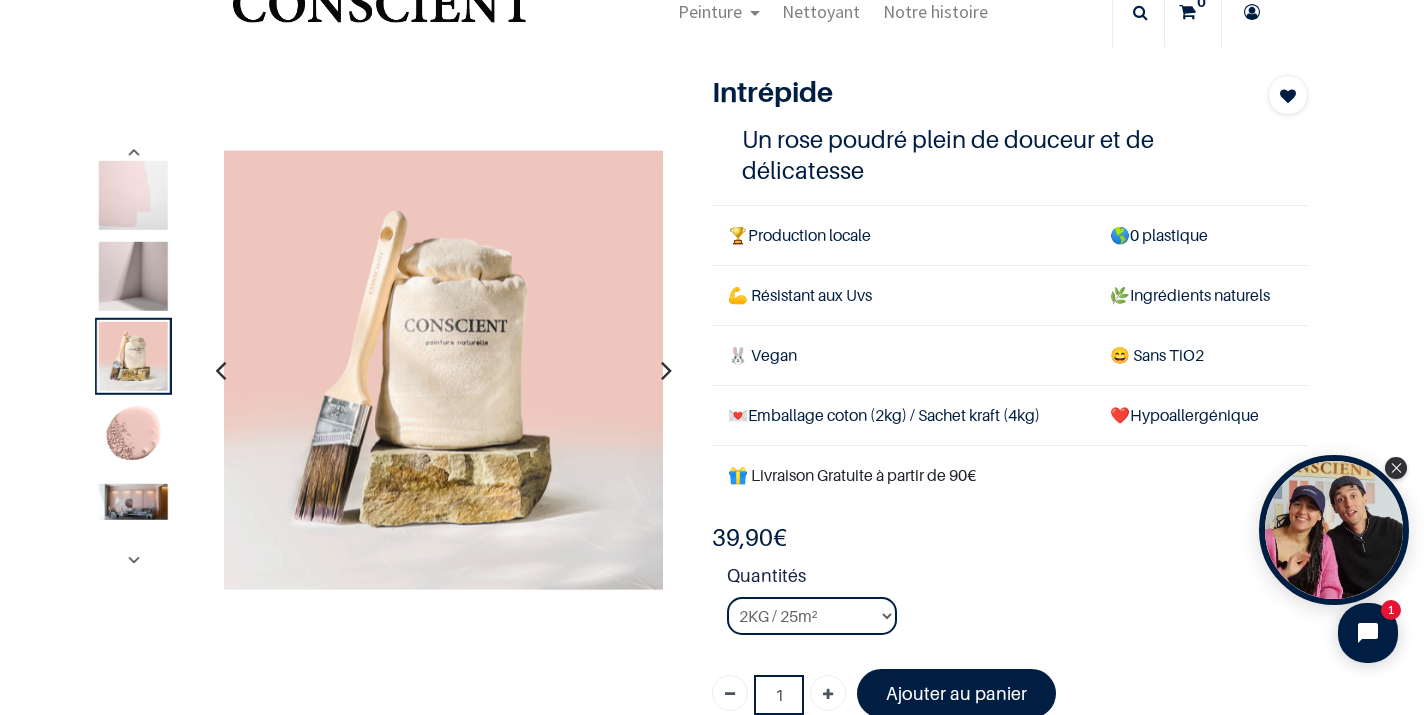 click at bounding box center [666, 370] 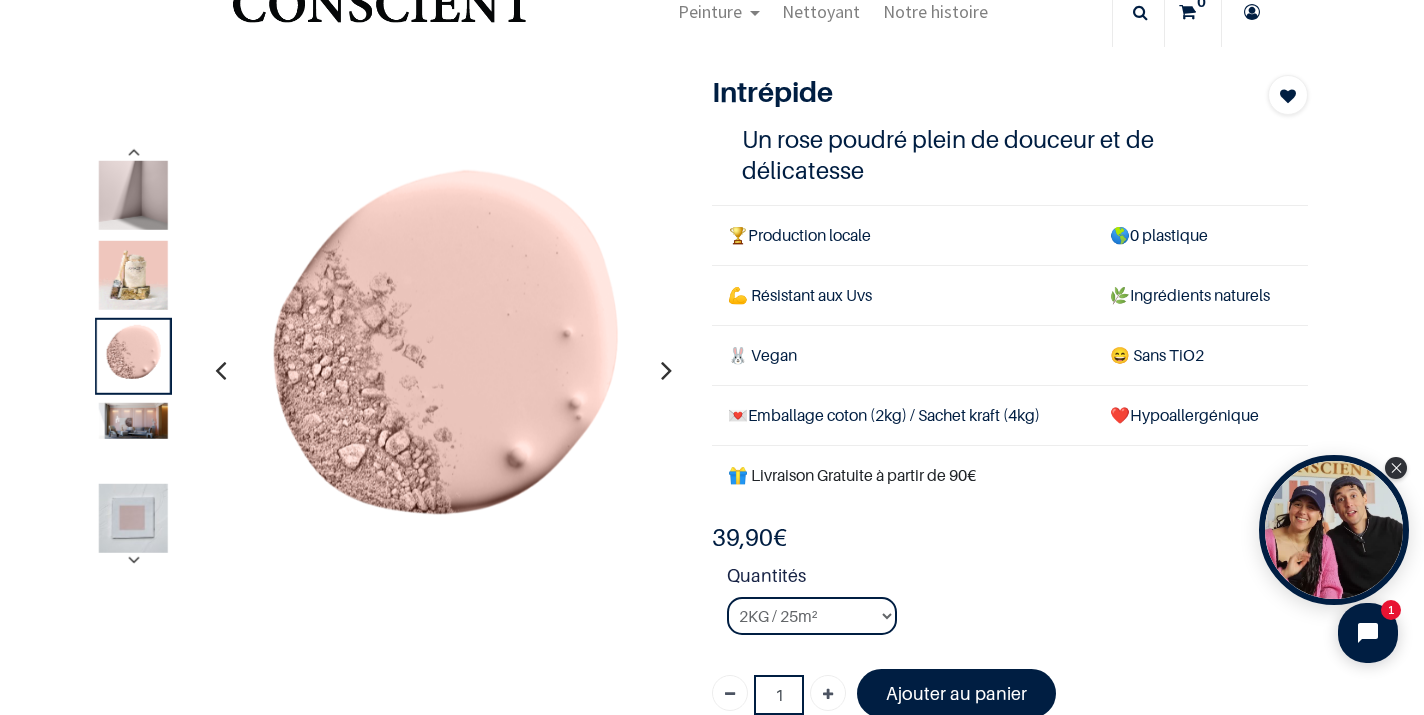 click at bounding box center (666, 370) 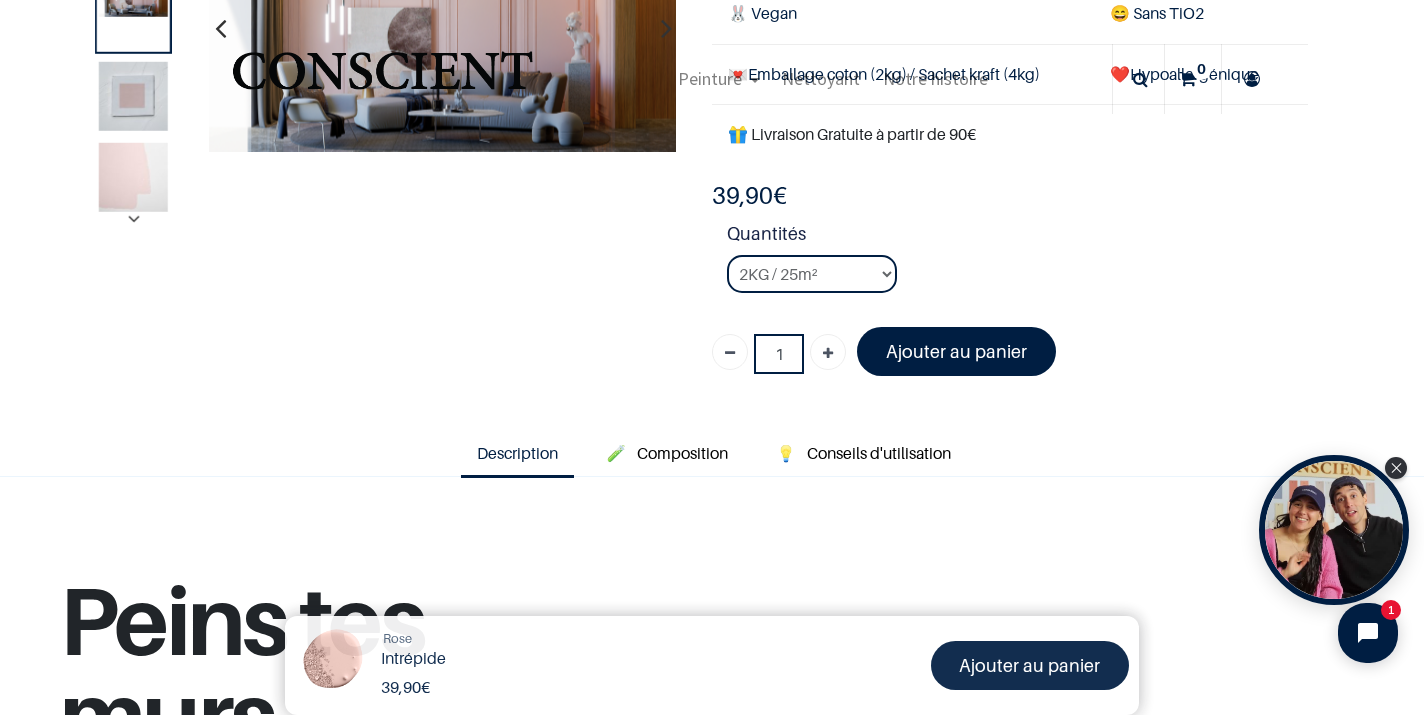 scroll, scrollTop: 229, scrollLeft: 0, axis: vertical 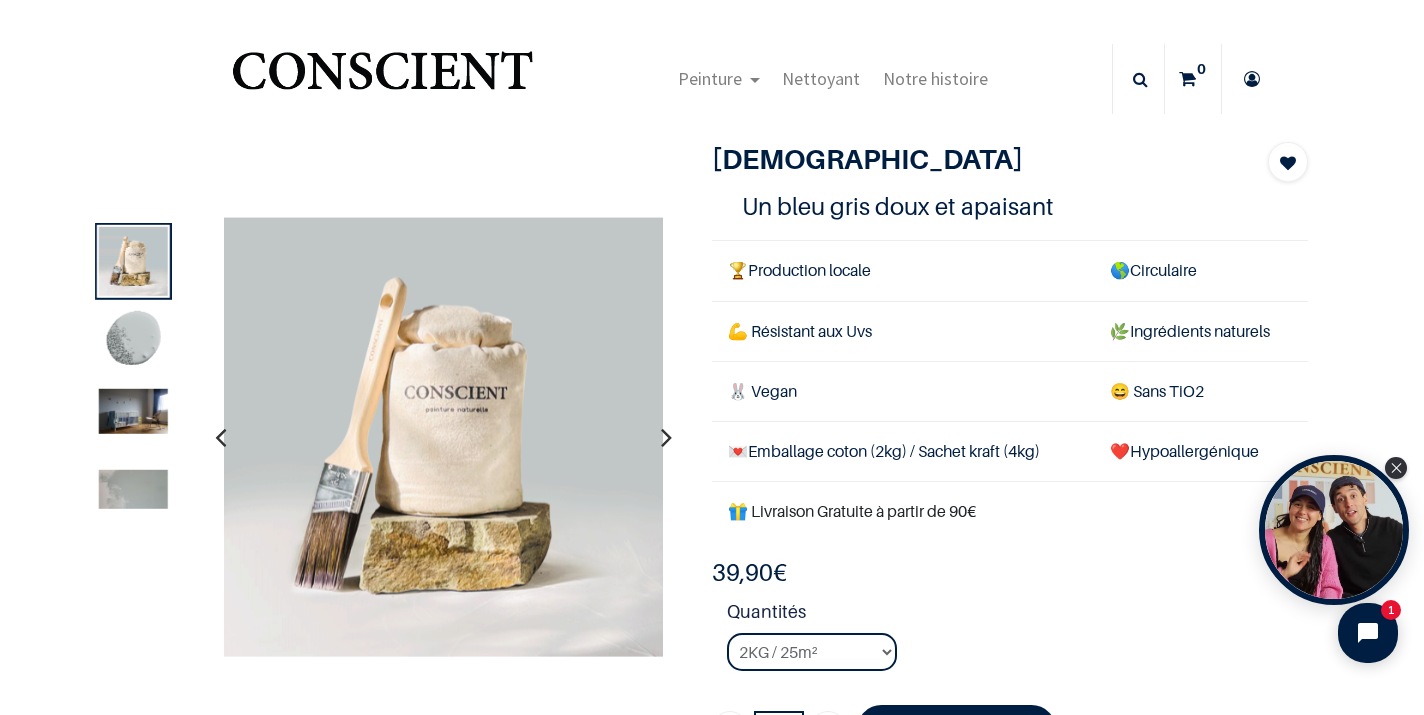 click at bounding box center [666, 437] 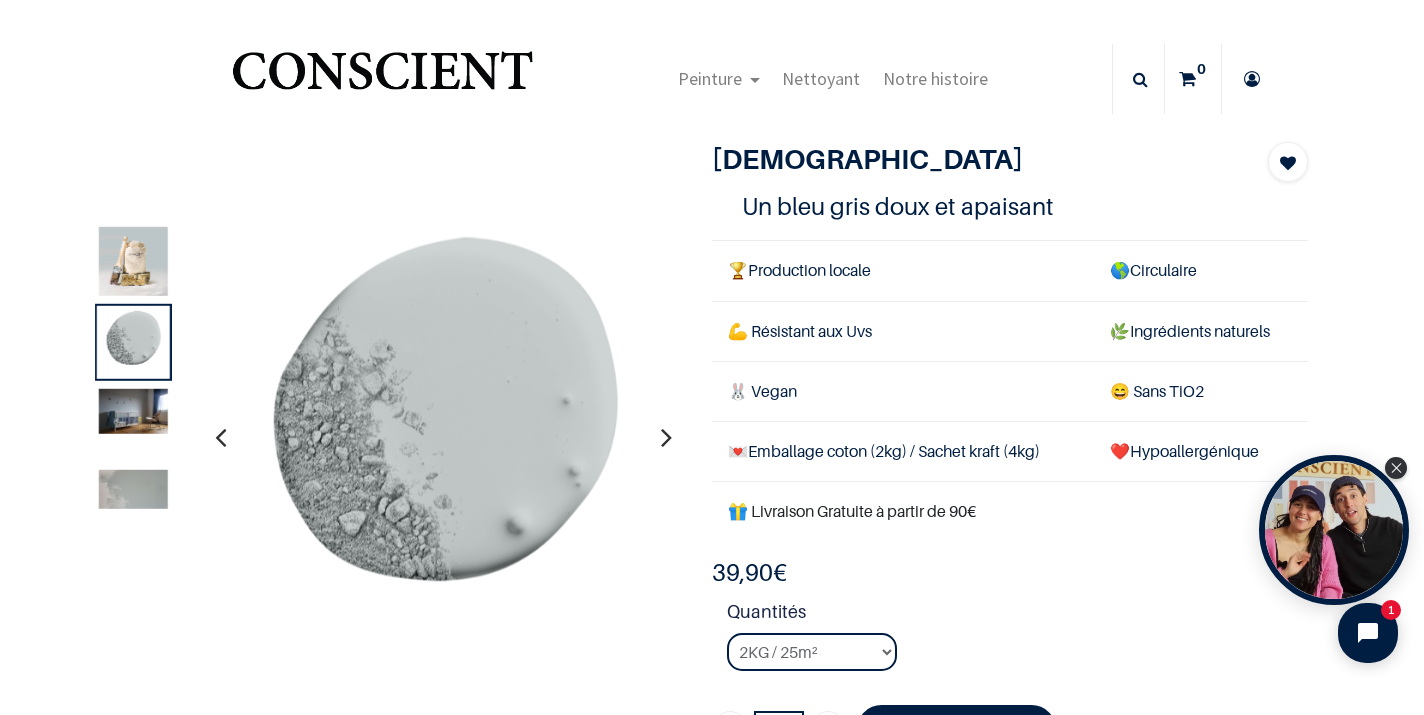 click at bounding box center (666, 437) 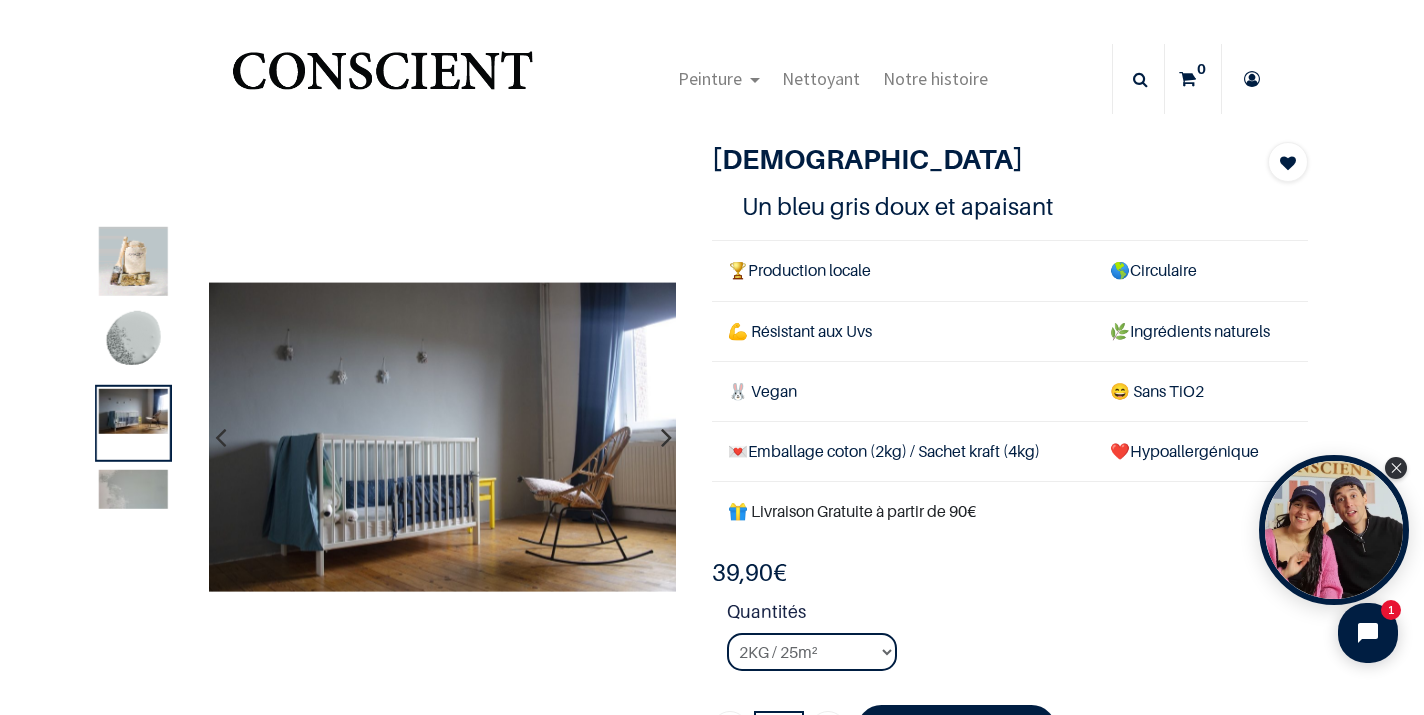 click at bounding box center (666, 437) 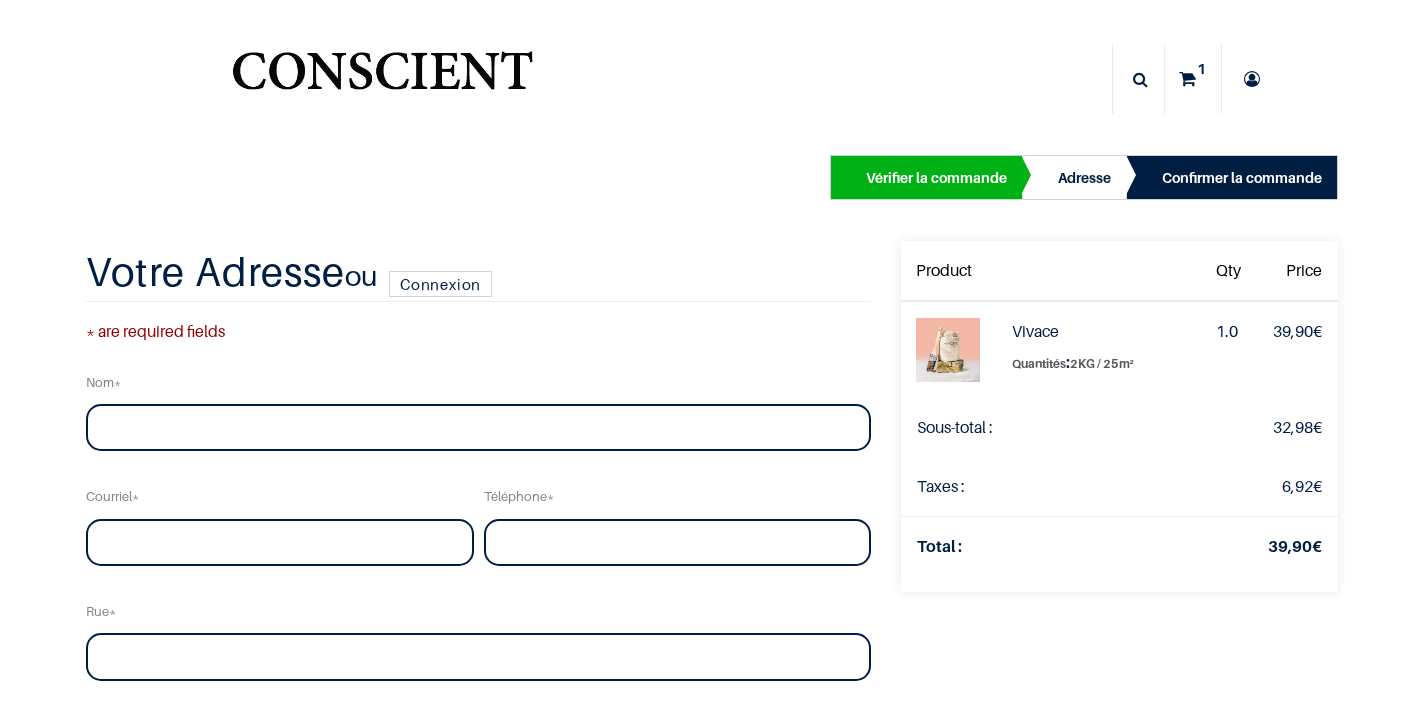 scroll, scrollTop: 0, scrollLeft: 0, axis: both 